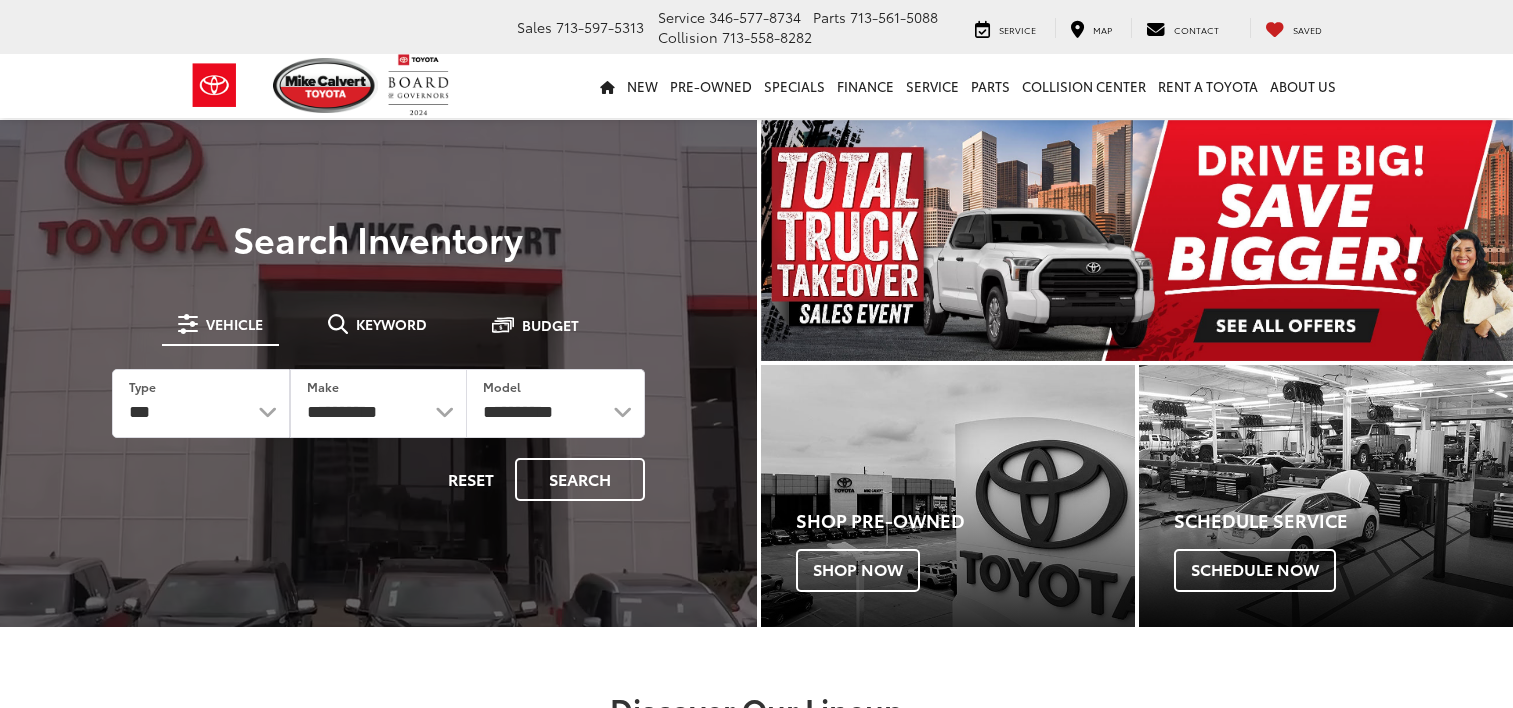 scroll, scrollTop: 0, scrollLeft: 0, axis: both 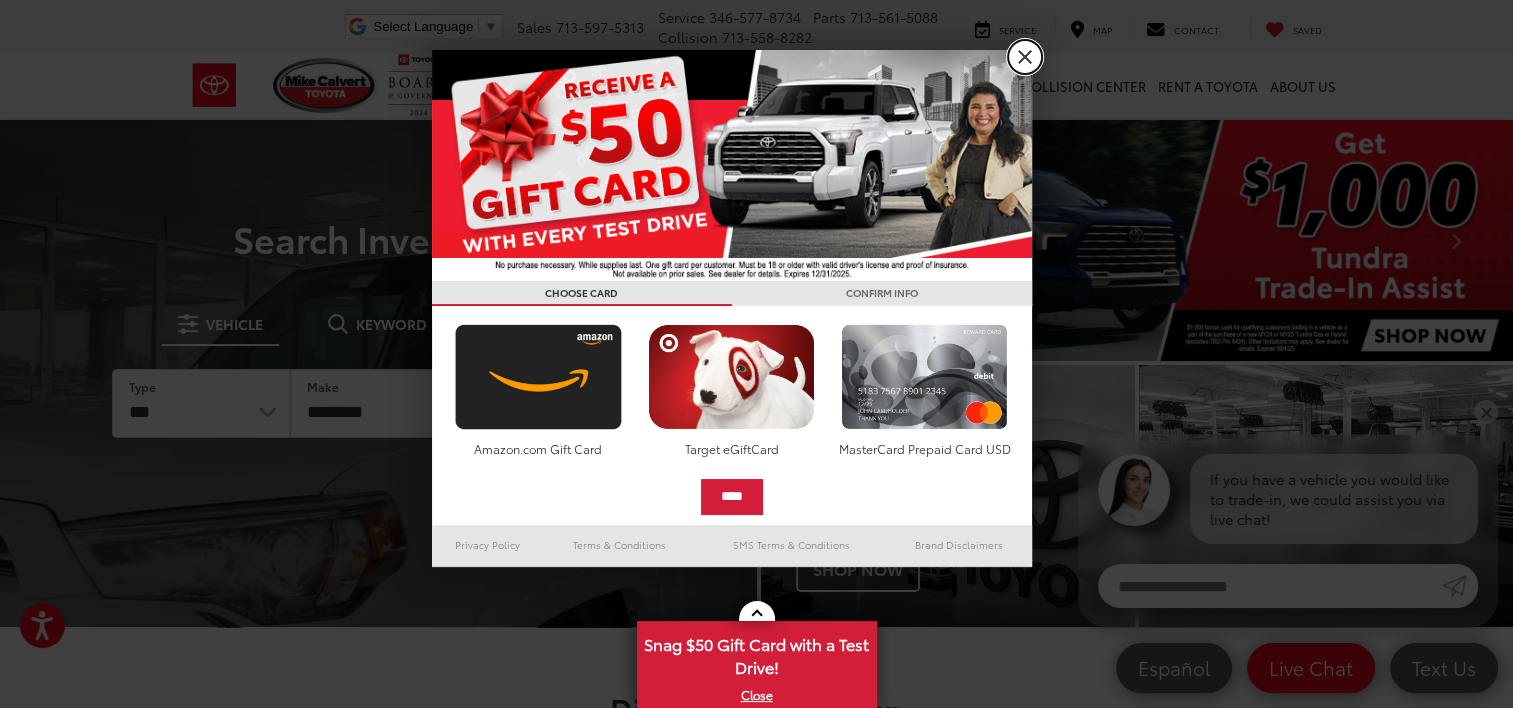 click on "X" at bounding box center (1025, 57) 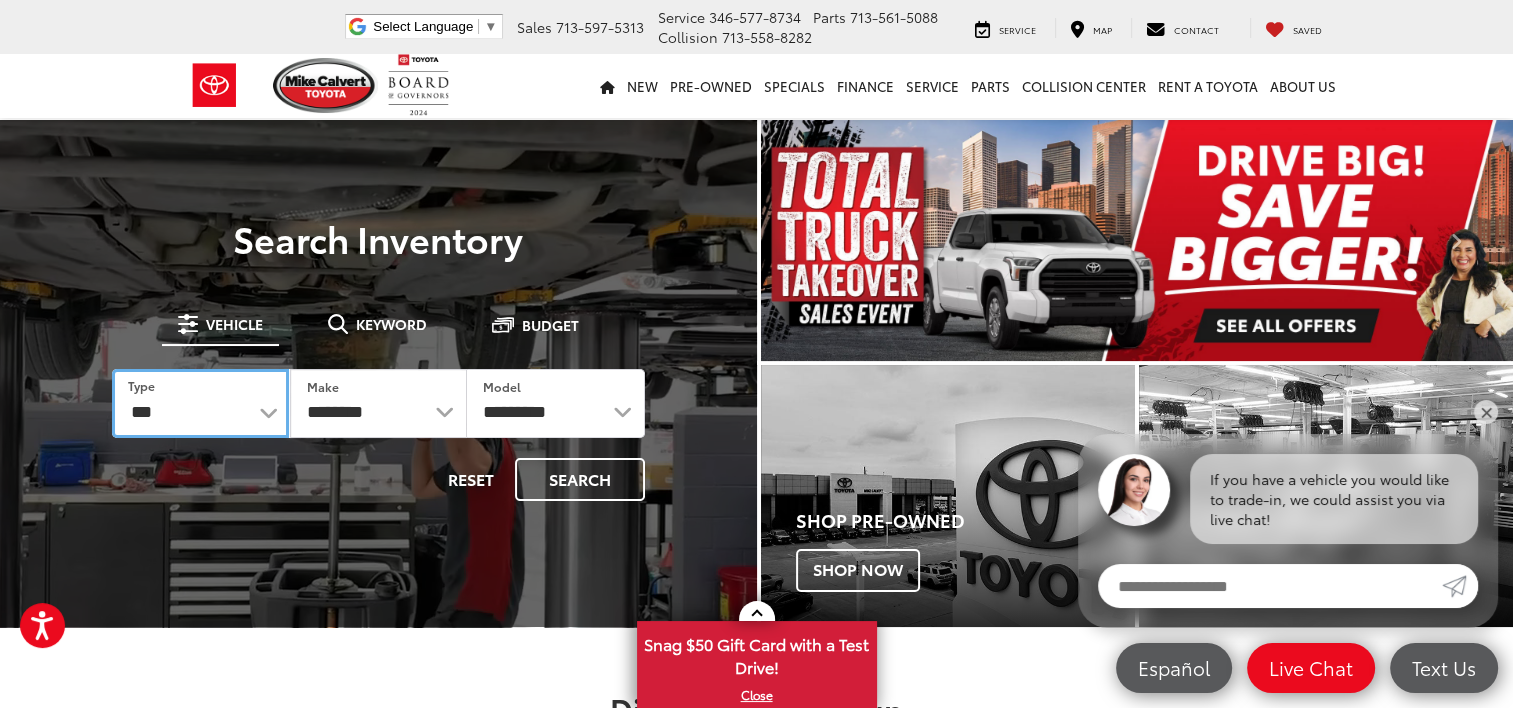 click on "***
***
****
*********" at bounding box center (200, 403) 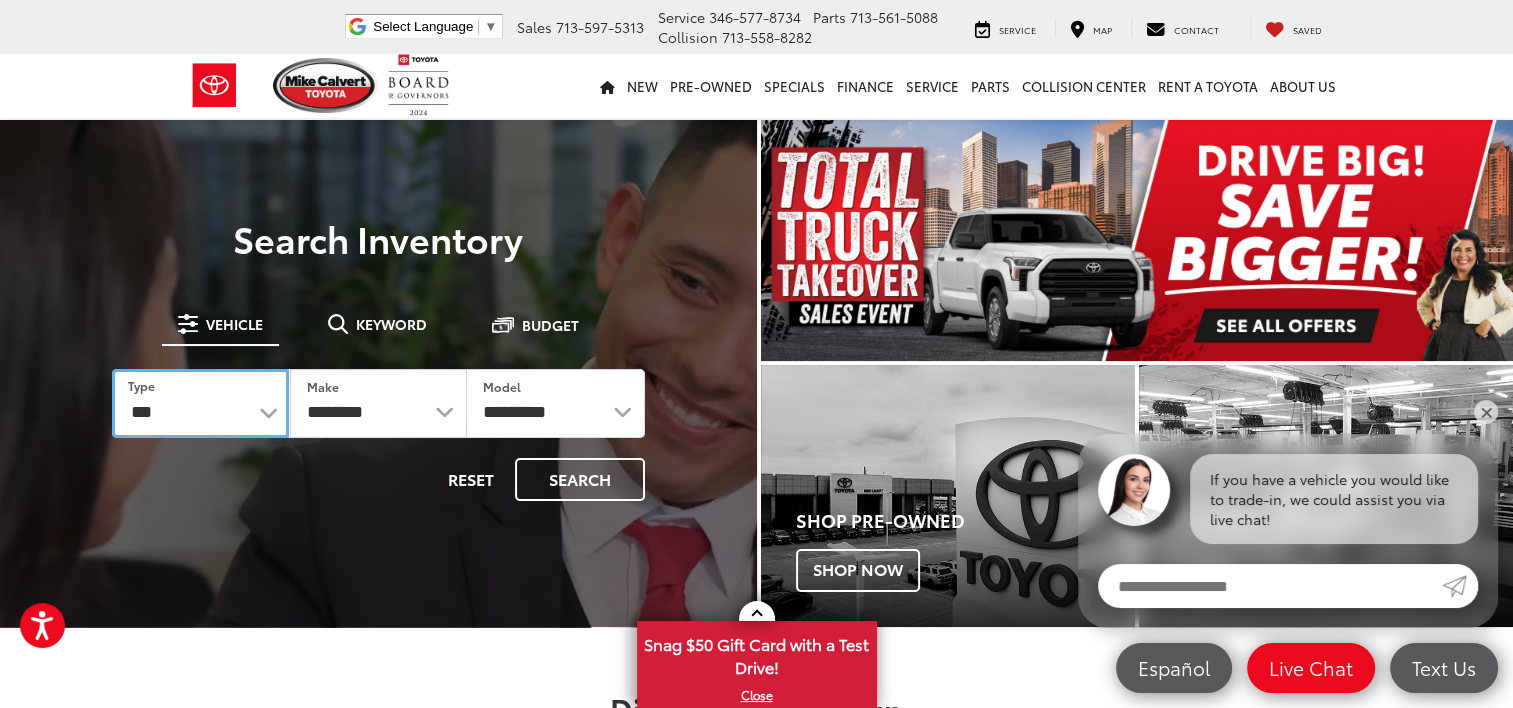 select on "********" 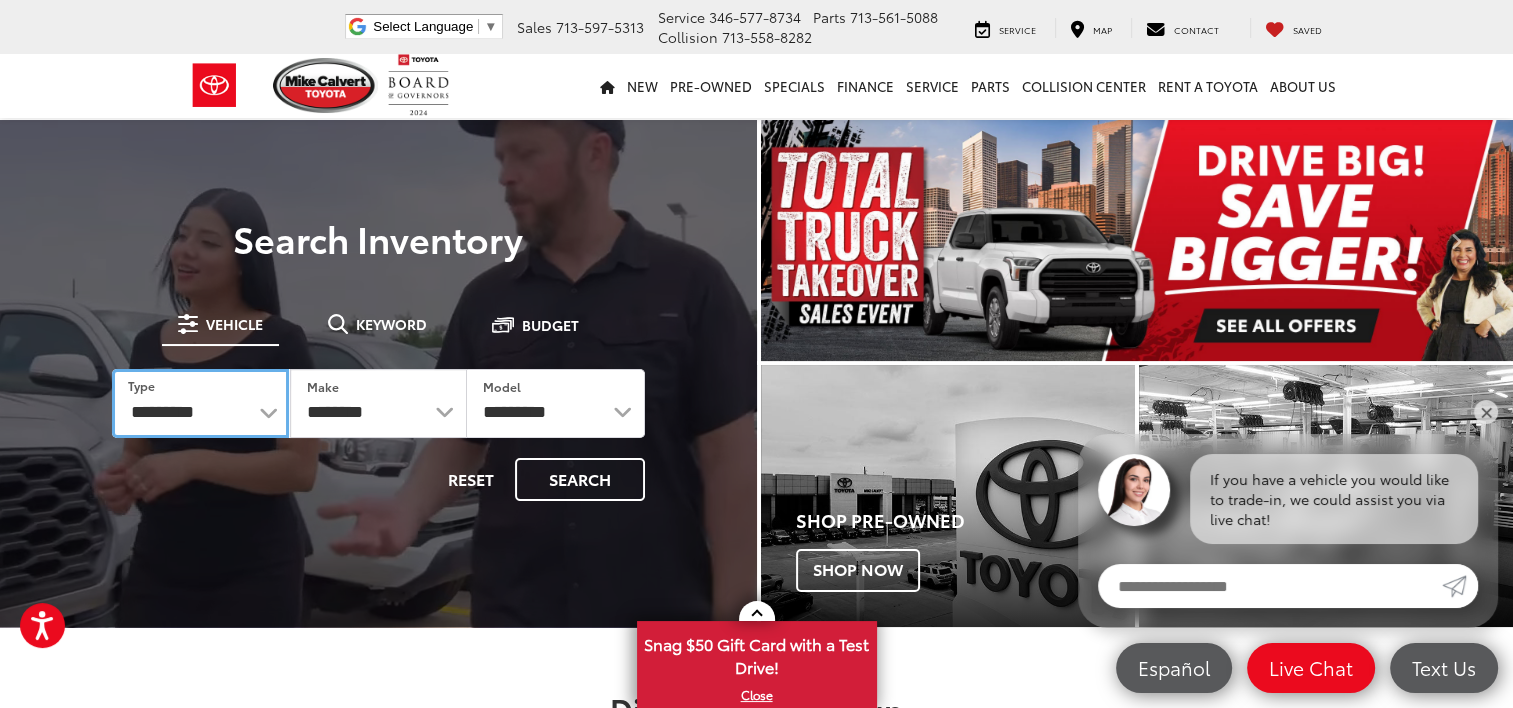 click on "***
***
****
*********" at bounding box center (200, 403) 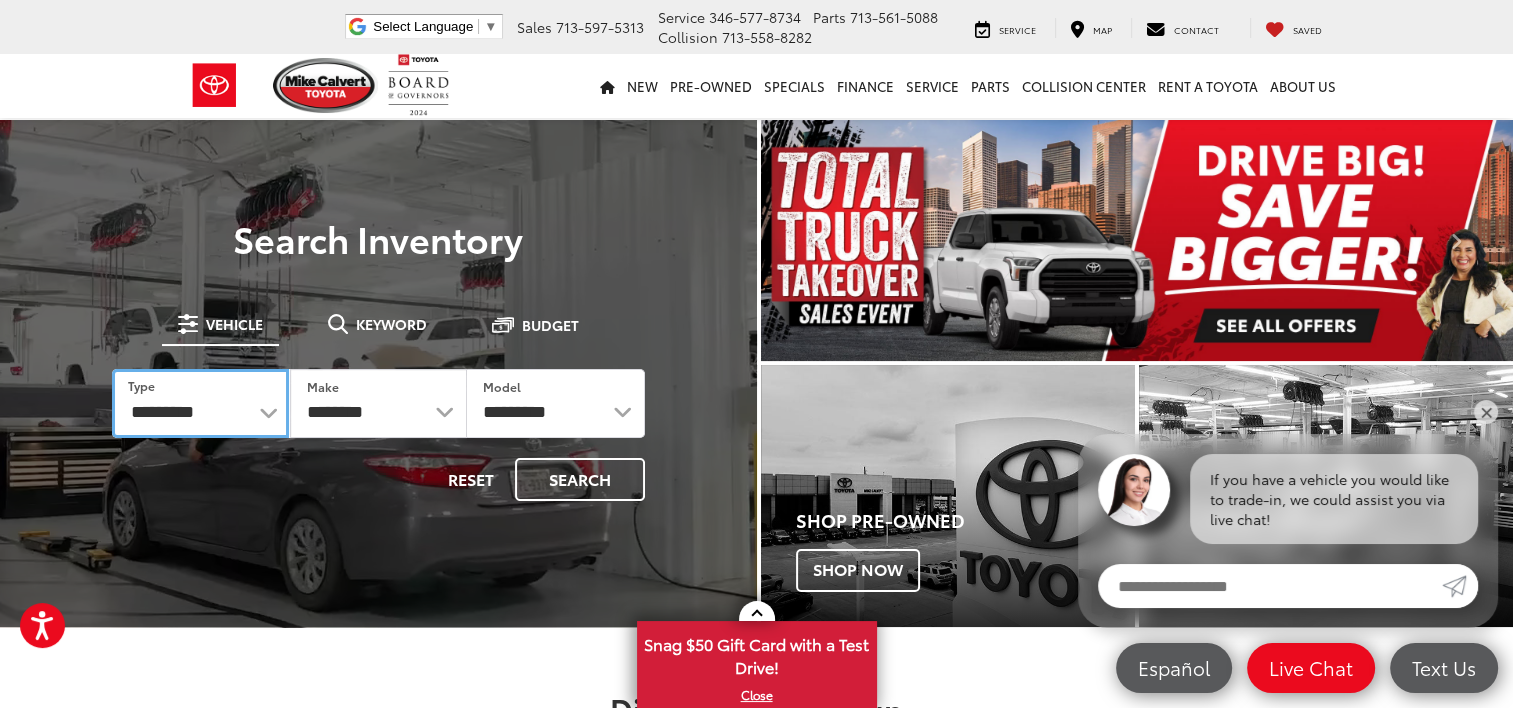 select on "******" 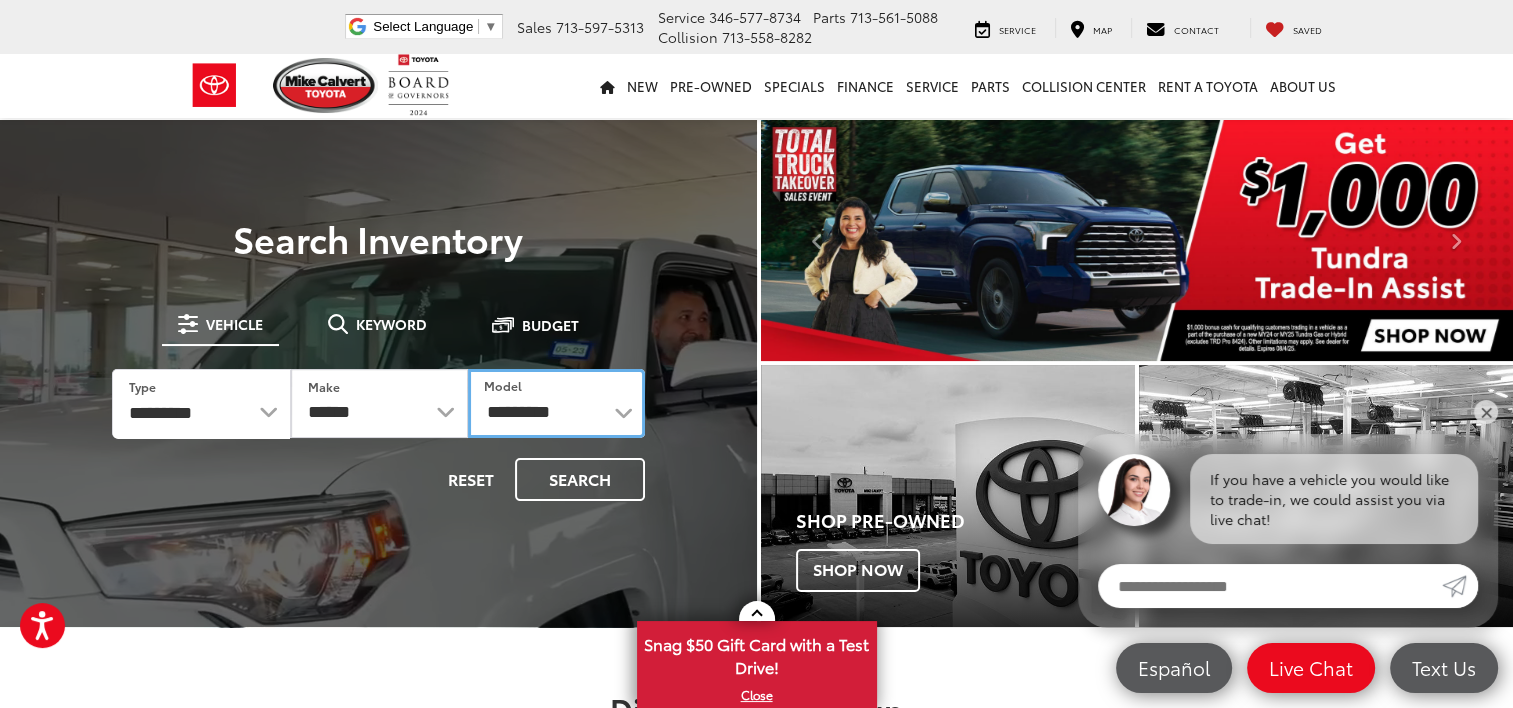 click on "**********" at bounding box center [556, 403] 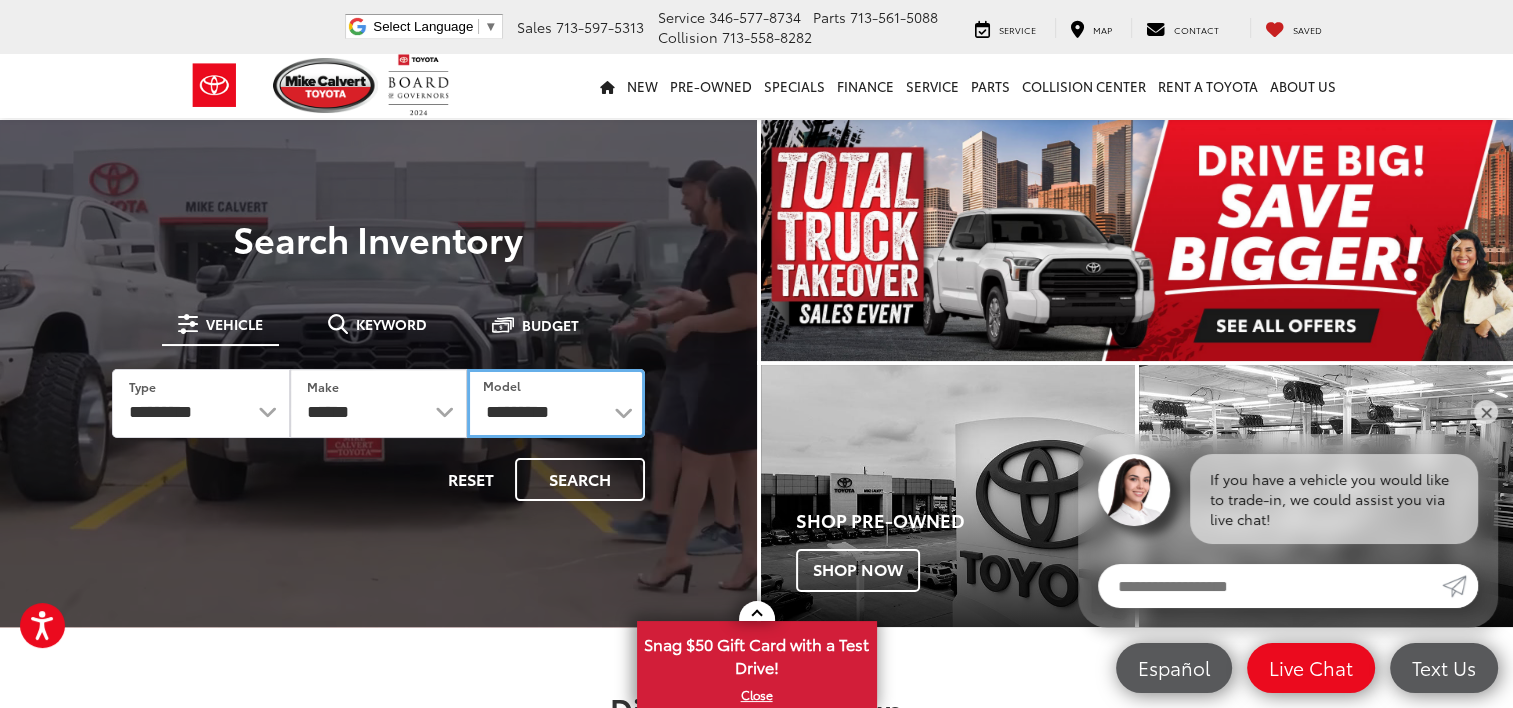 click on "**********" at bounding box center (555, 403) 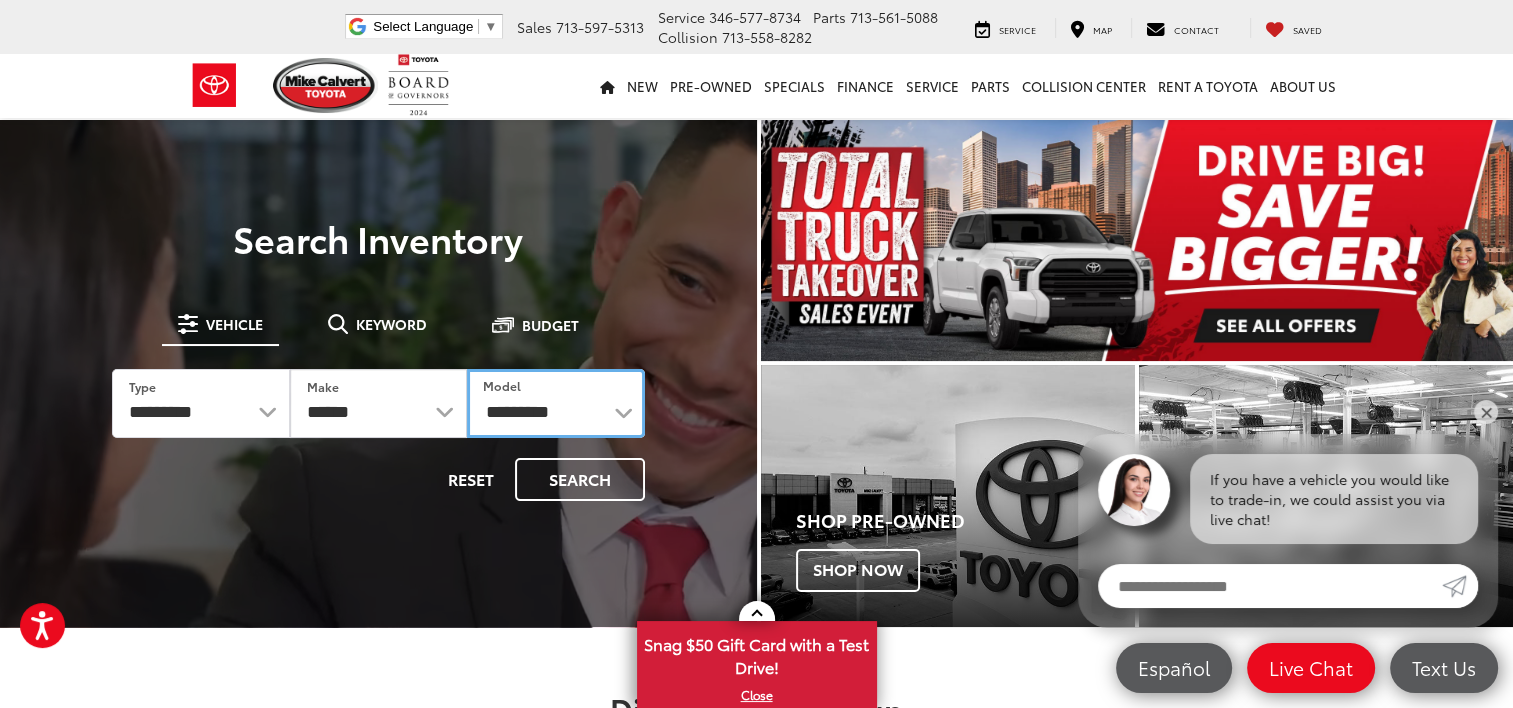 drag, startPoint x: 623, startPoint y: 414, endPoint x: 543, endPoint y: 404, distance: 80.622574 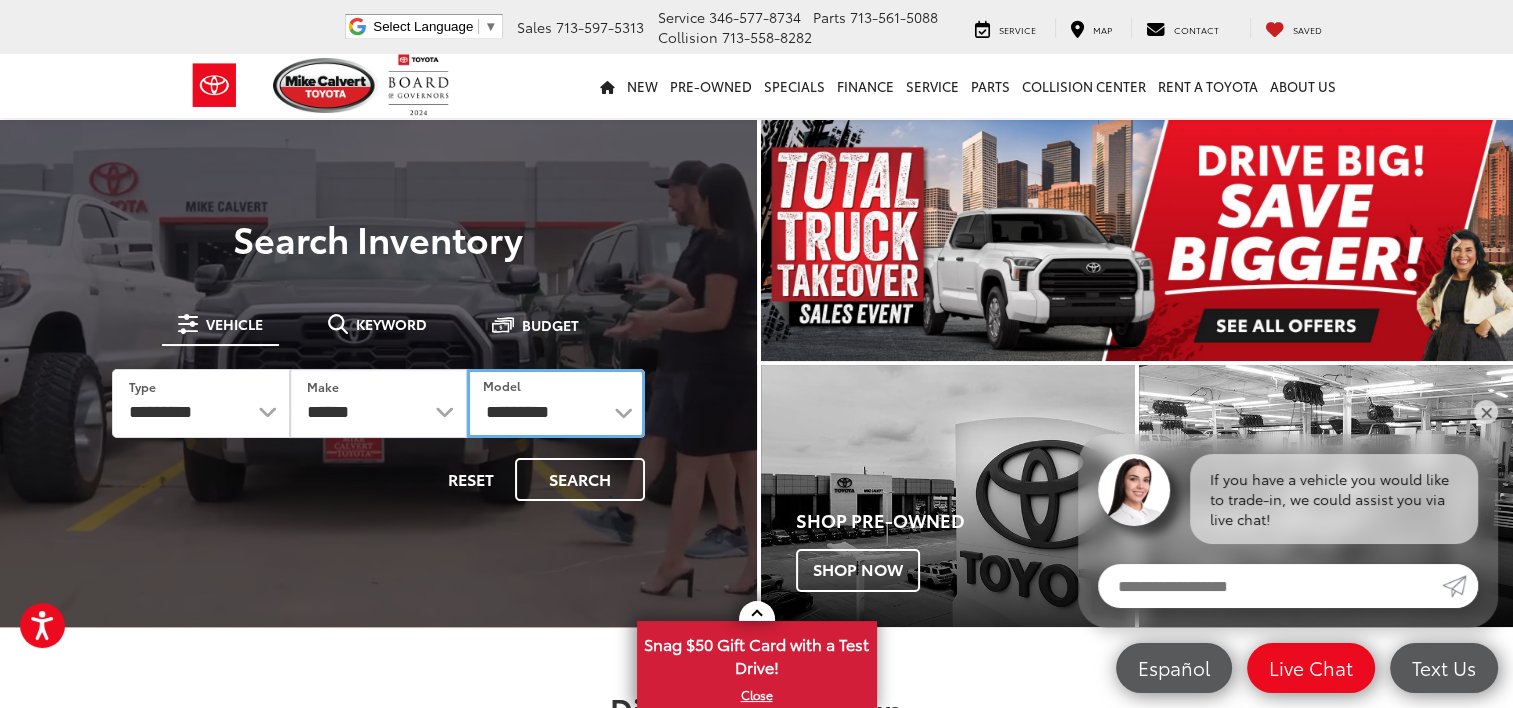 click on "**********" at bounding box center [555, 403] 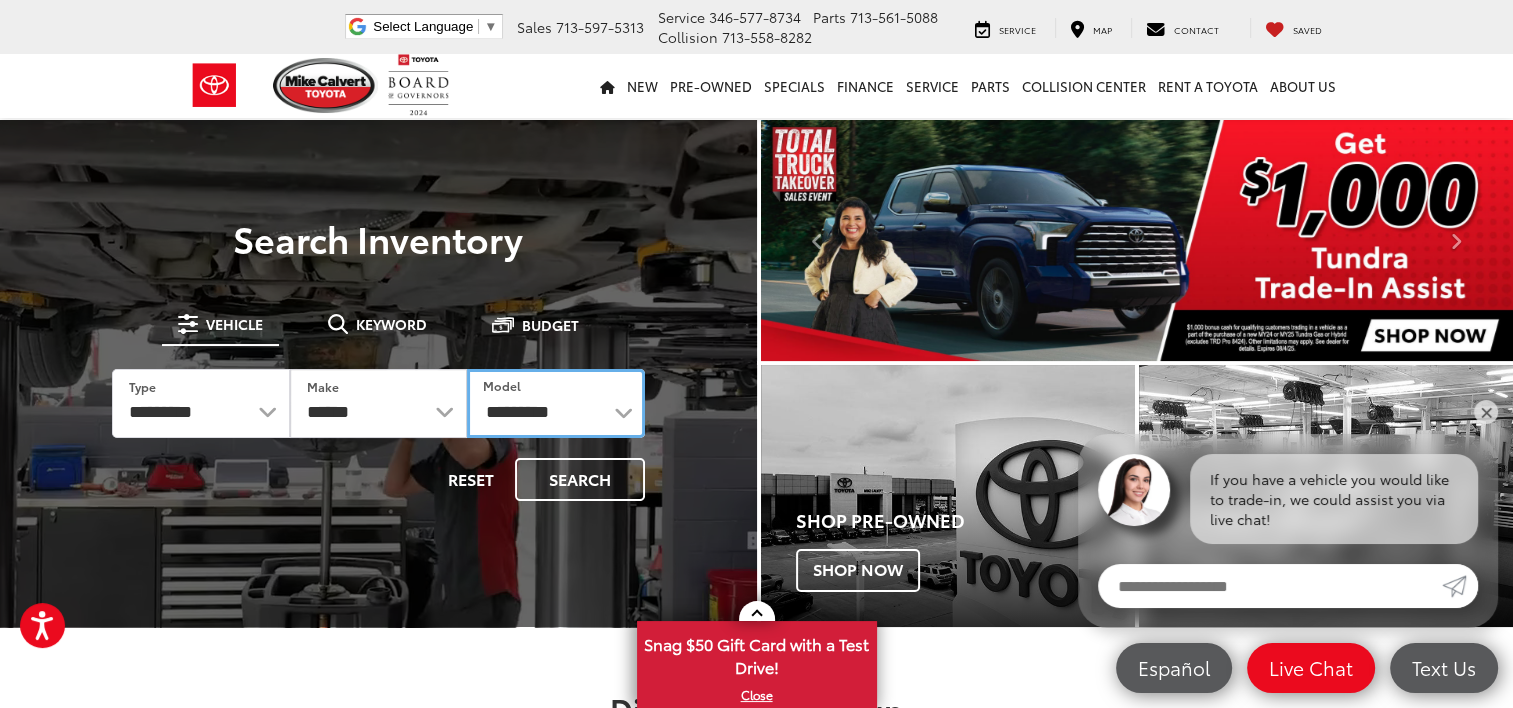 select on "*******" 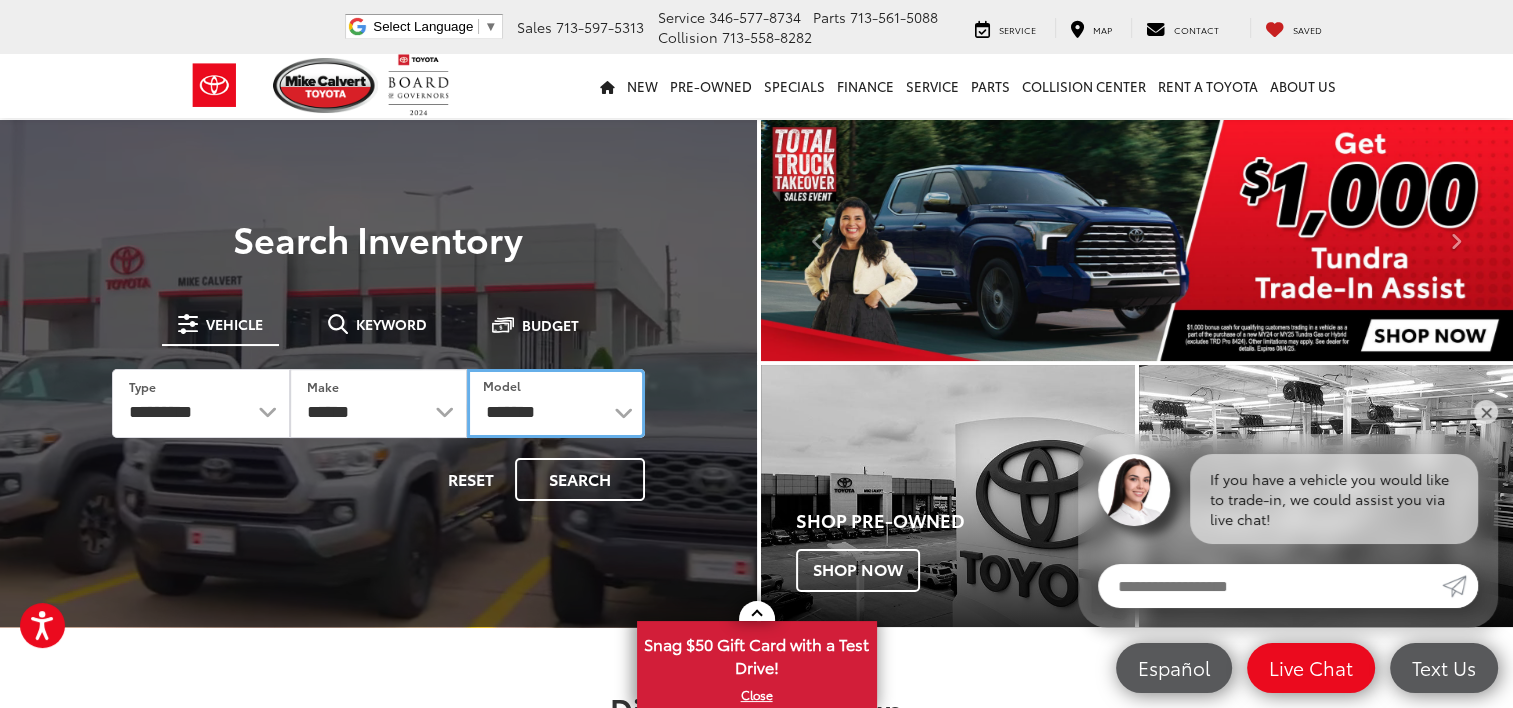 click on "**********" at bounding box center [555, 403] 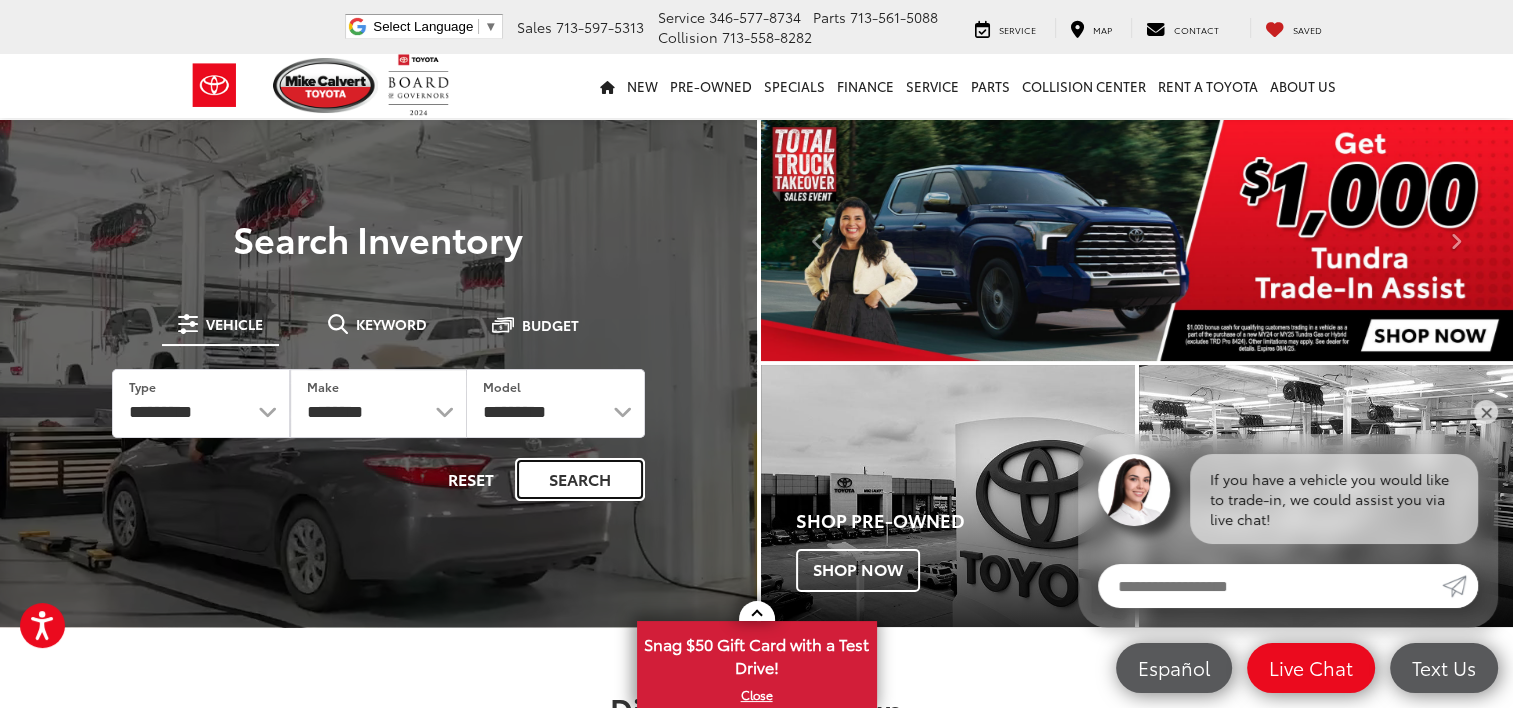 click on "Search" at bounding box center [580, 479] 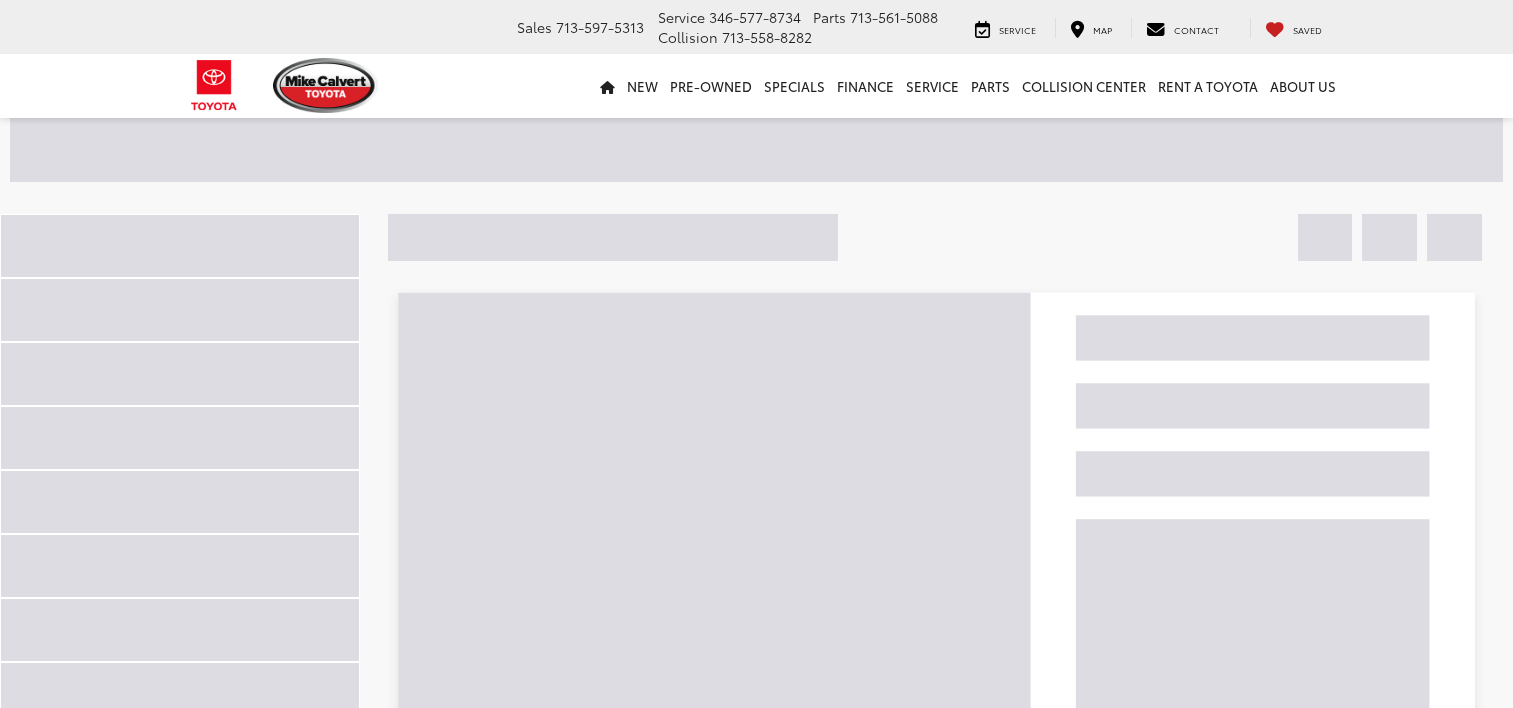scroll, scrollTop: 0, scrollLeft: 0, axis: both 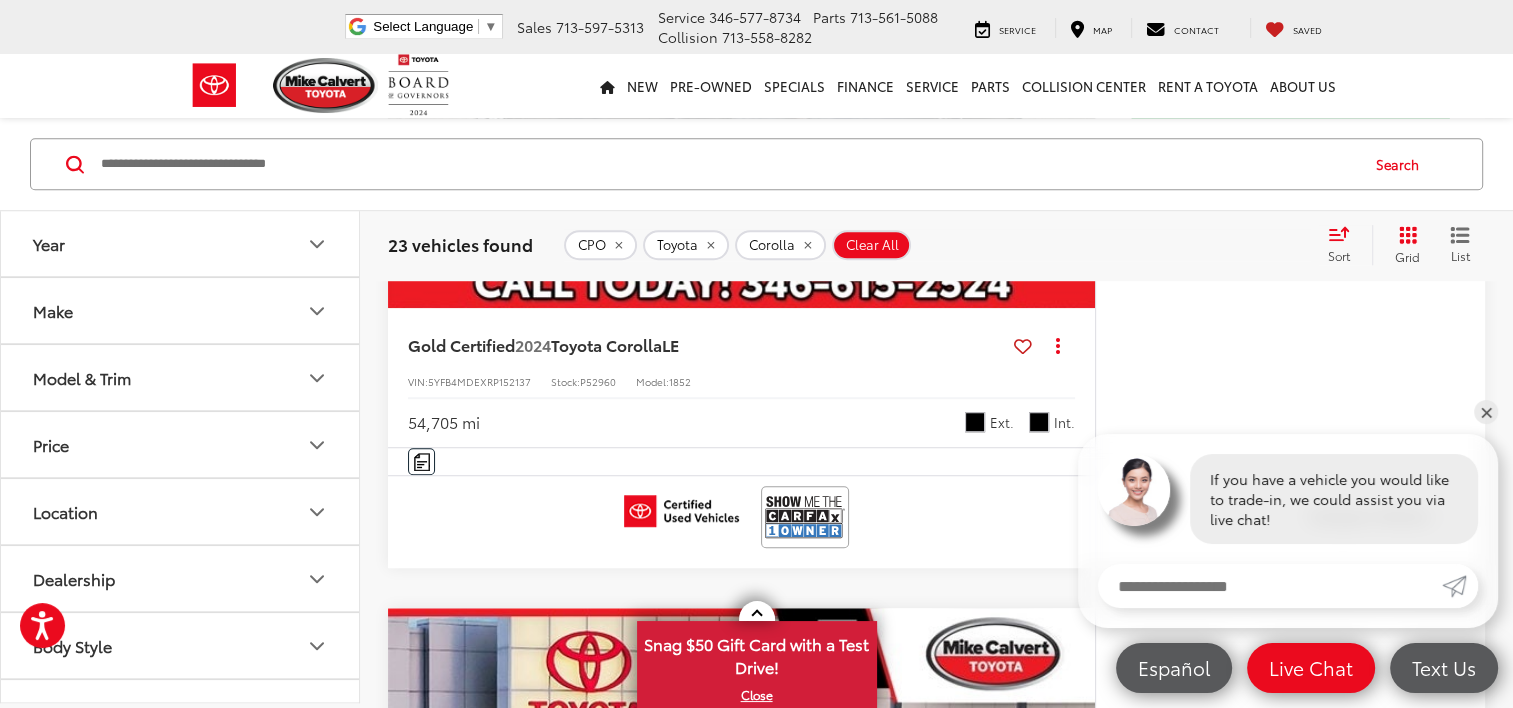 click 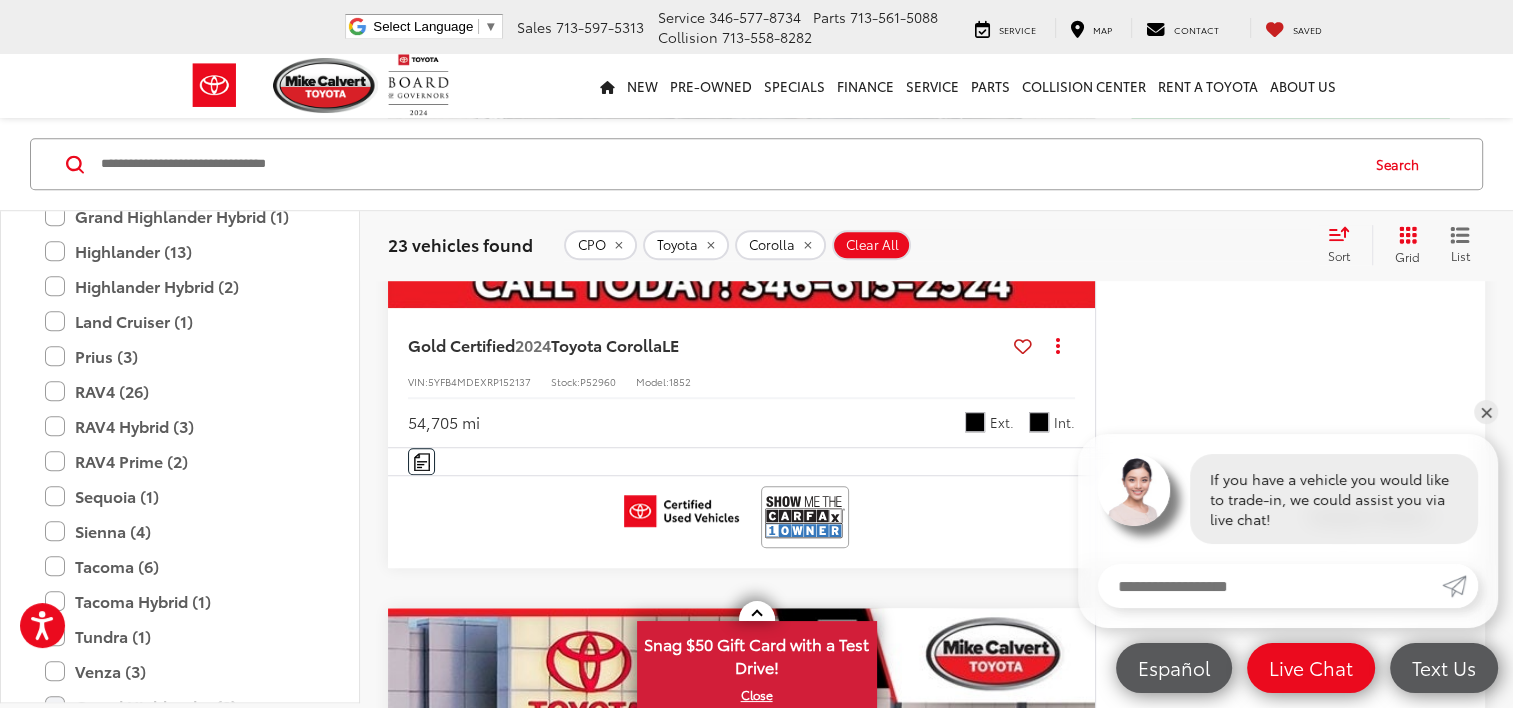 scroll, scrollTop: 1060, scrollLeft: 0, axis: vertical 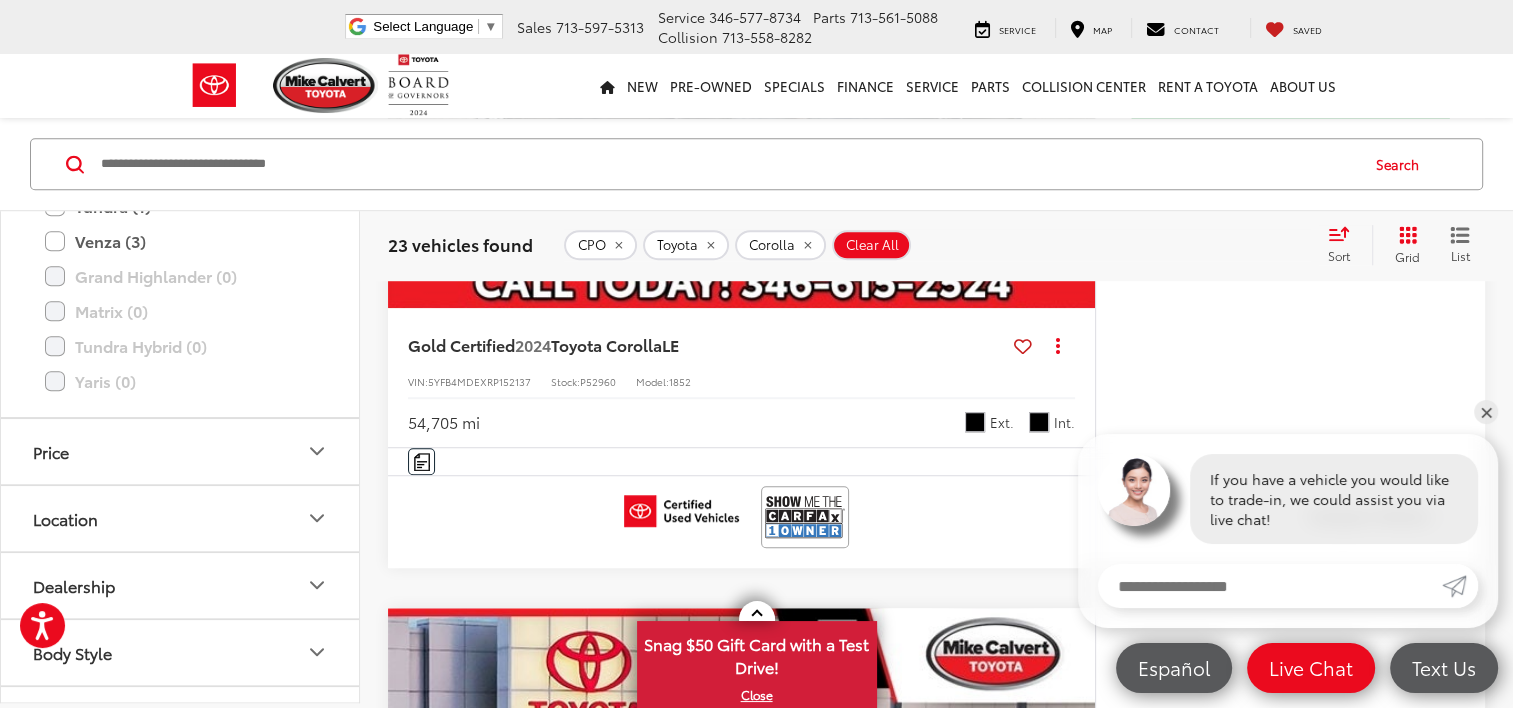 click 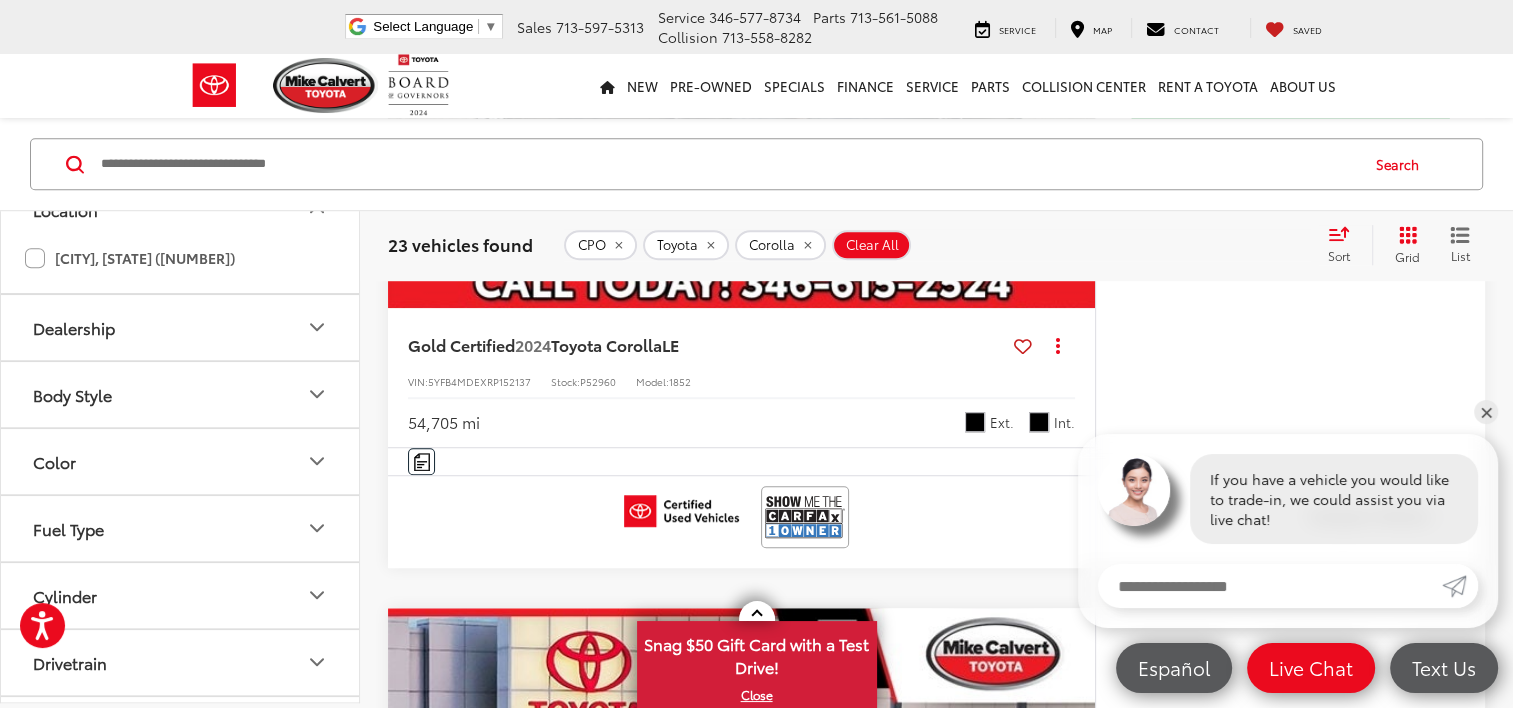 scroll, scrollTop: 1380, scrollLeft: 0, axis: vertical 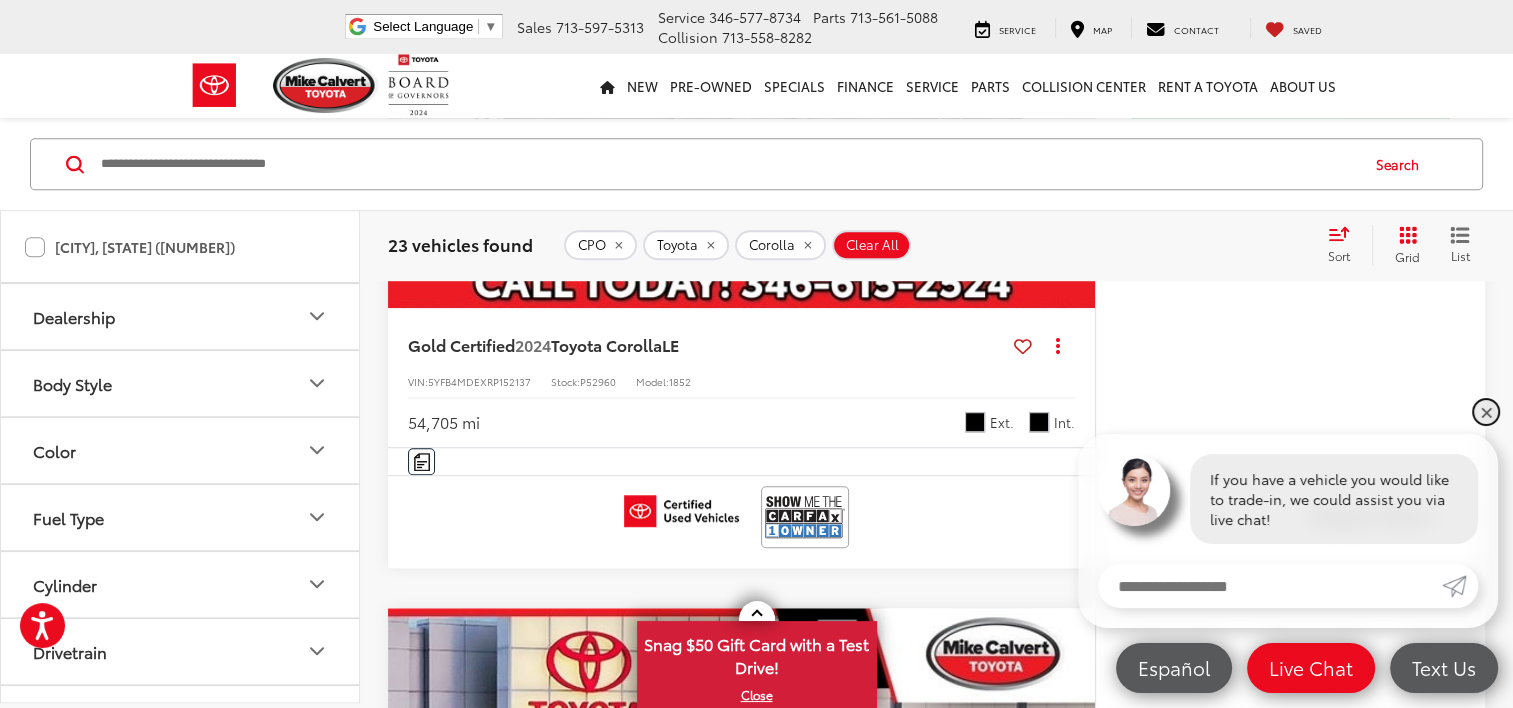 click on "✕" at bounding box center (1486, 412) 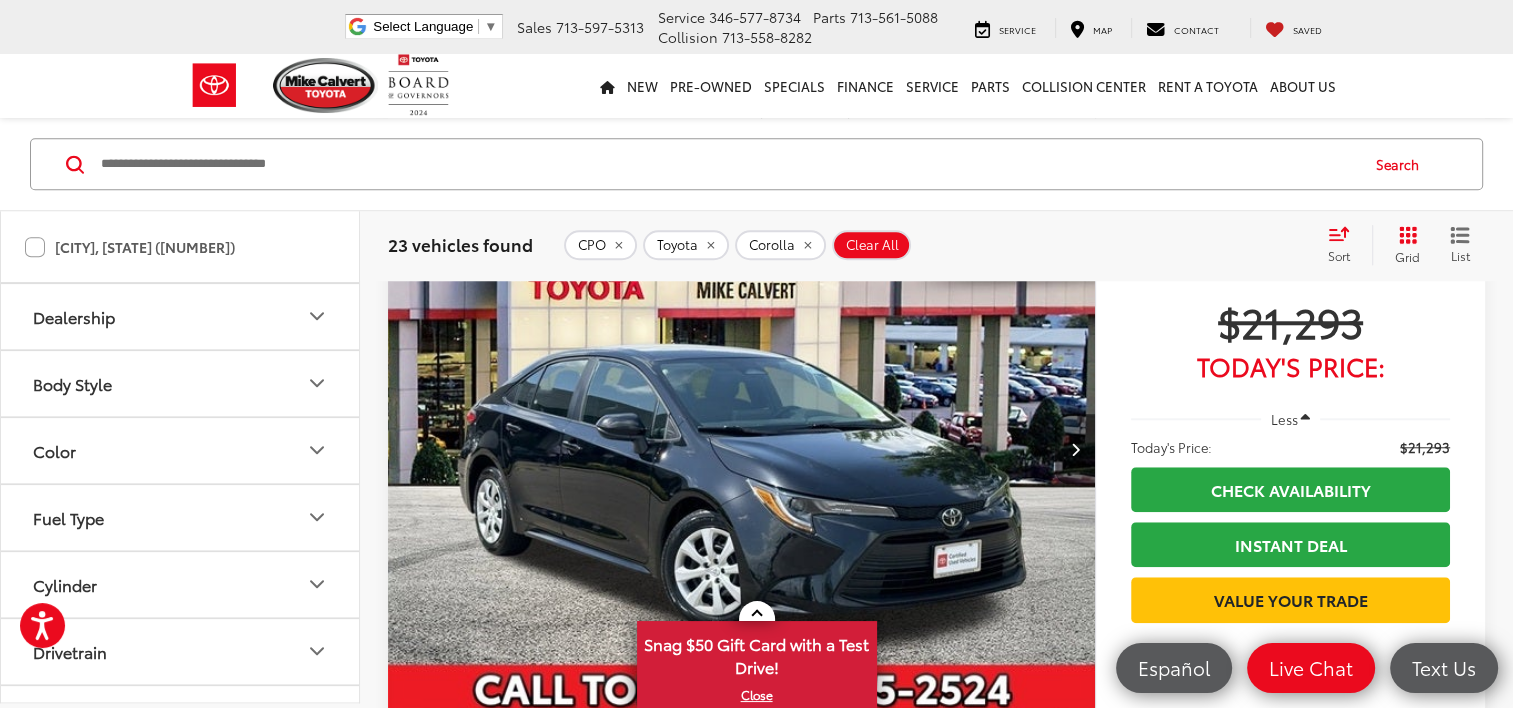 scroll, scrollTop: 1760, scrollLeft: 0, axis: vertical 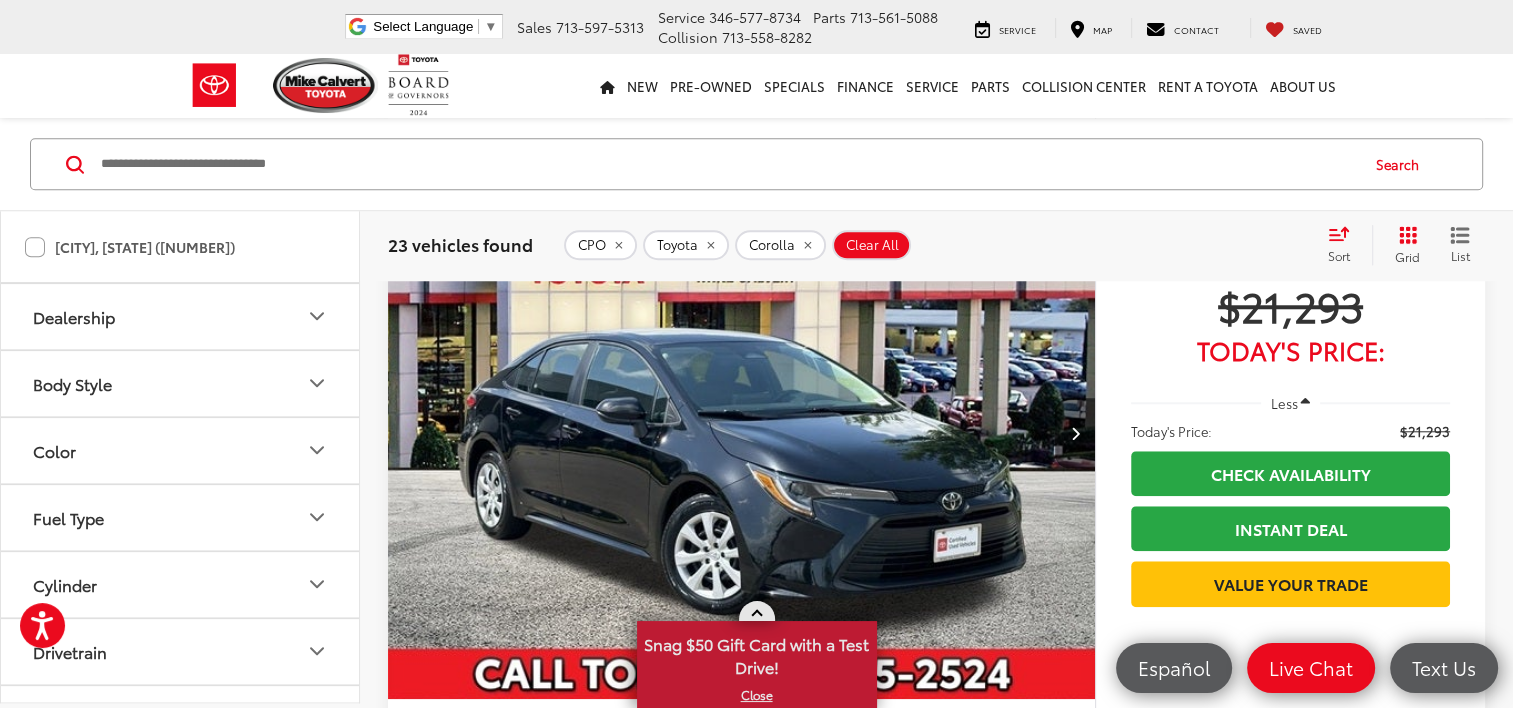 click at bounding box center [756, 615] 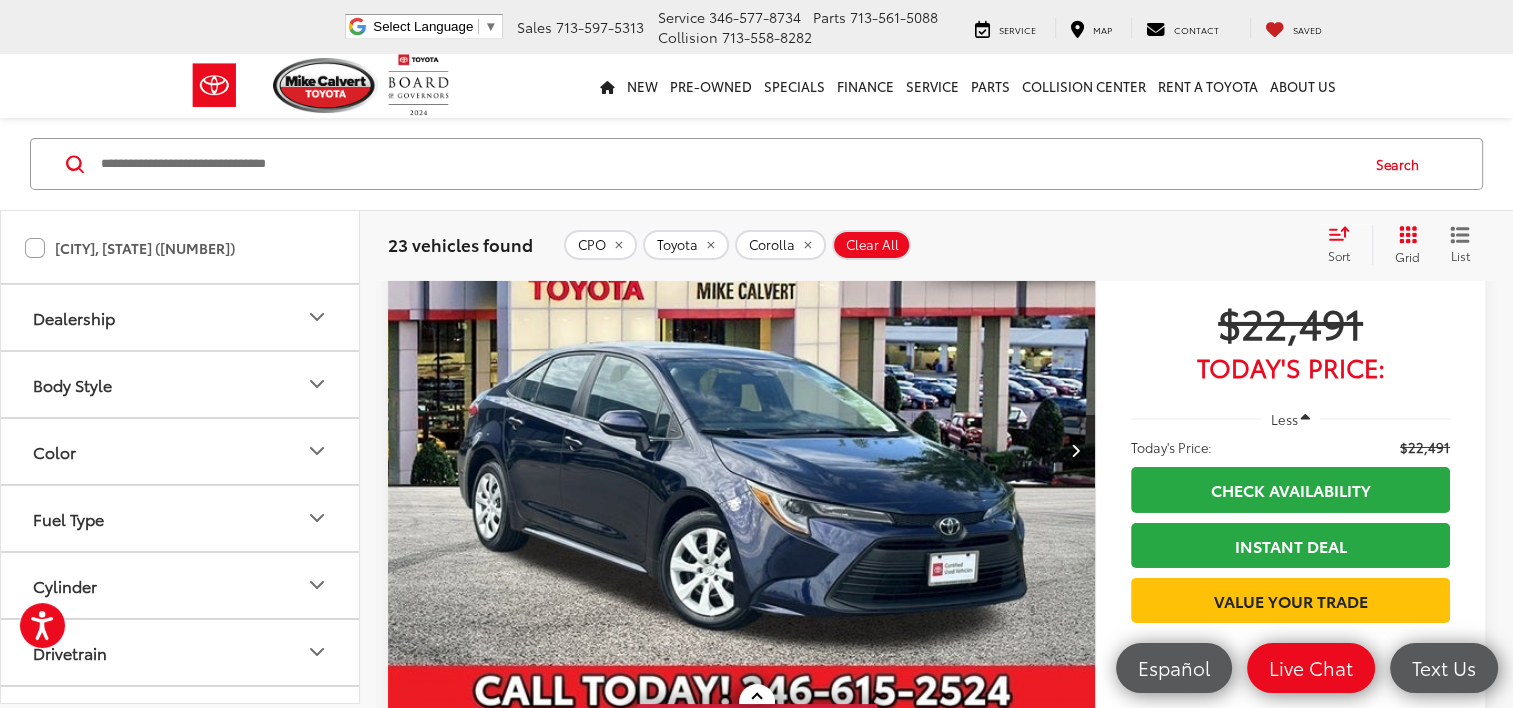 scroll, scrollTop: 6762, scrollLeft: 0, axis: vertical 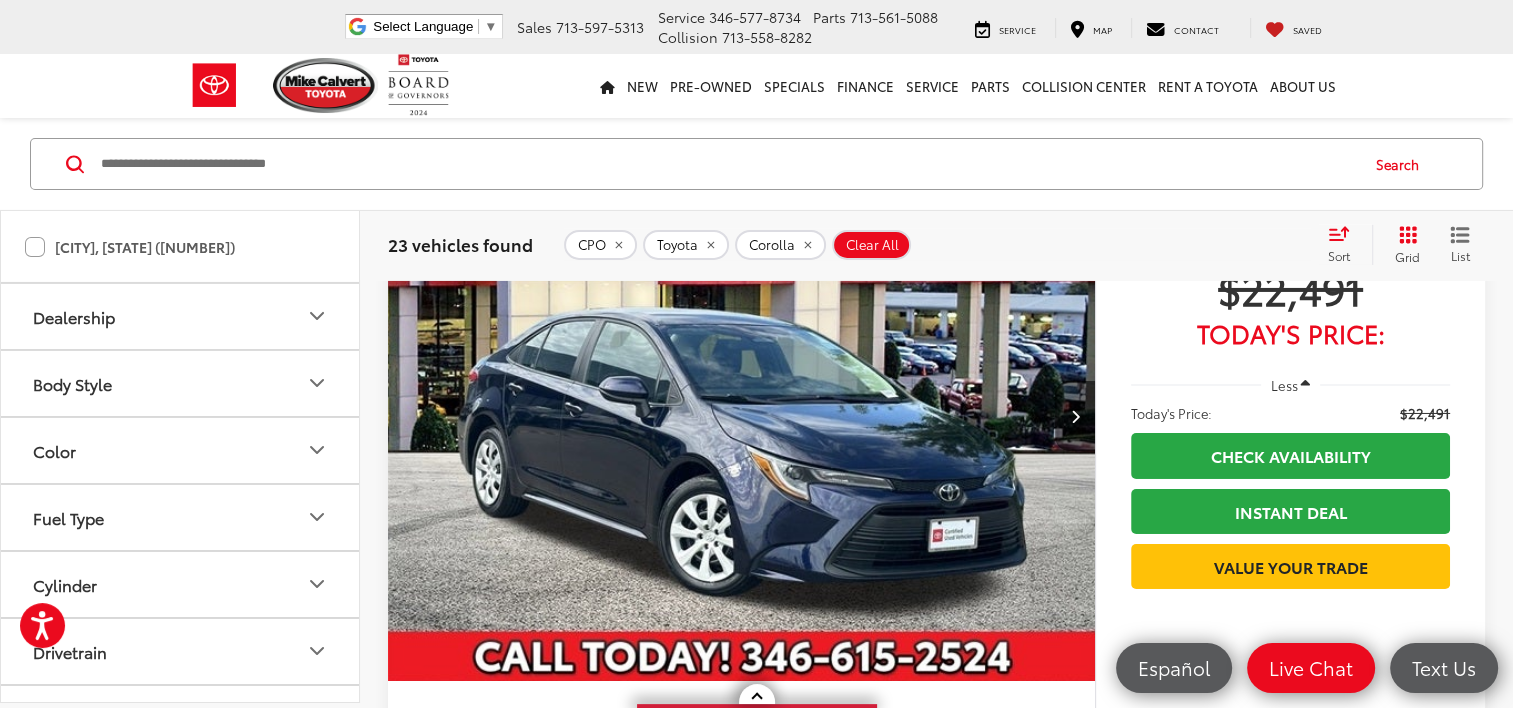 click 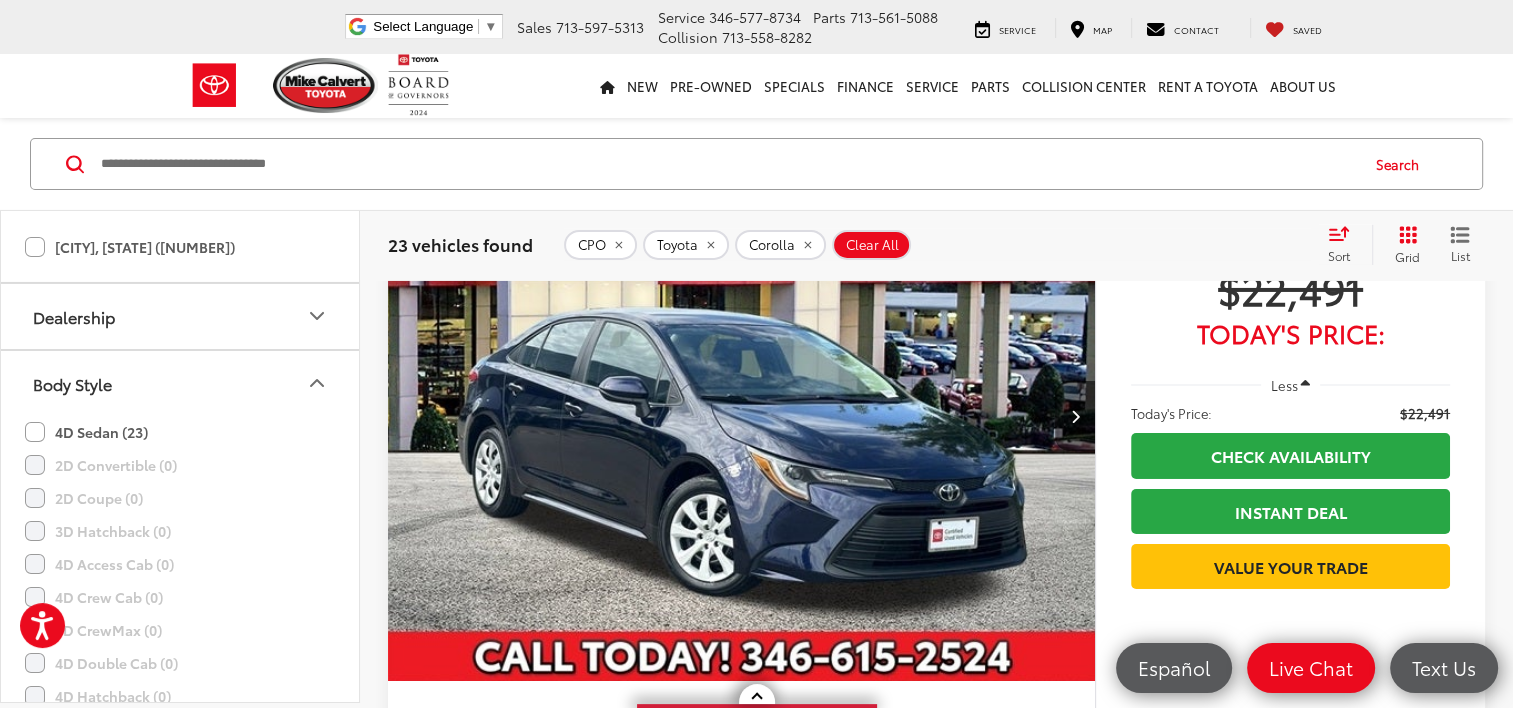 scroll, scrollTop: 1811, scrollLeft: 0, axis: vertical 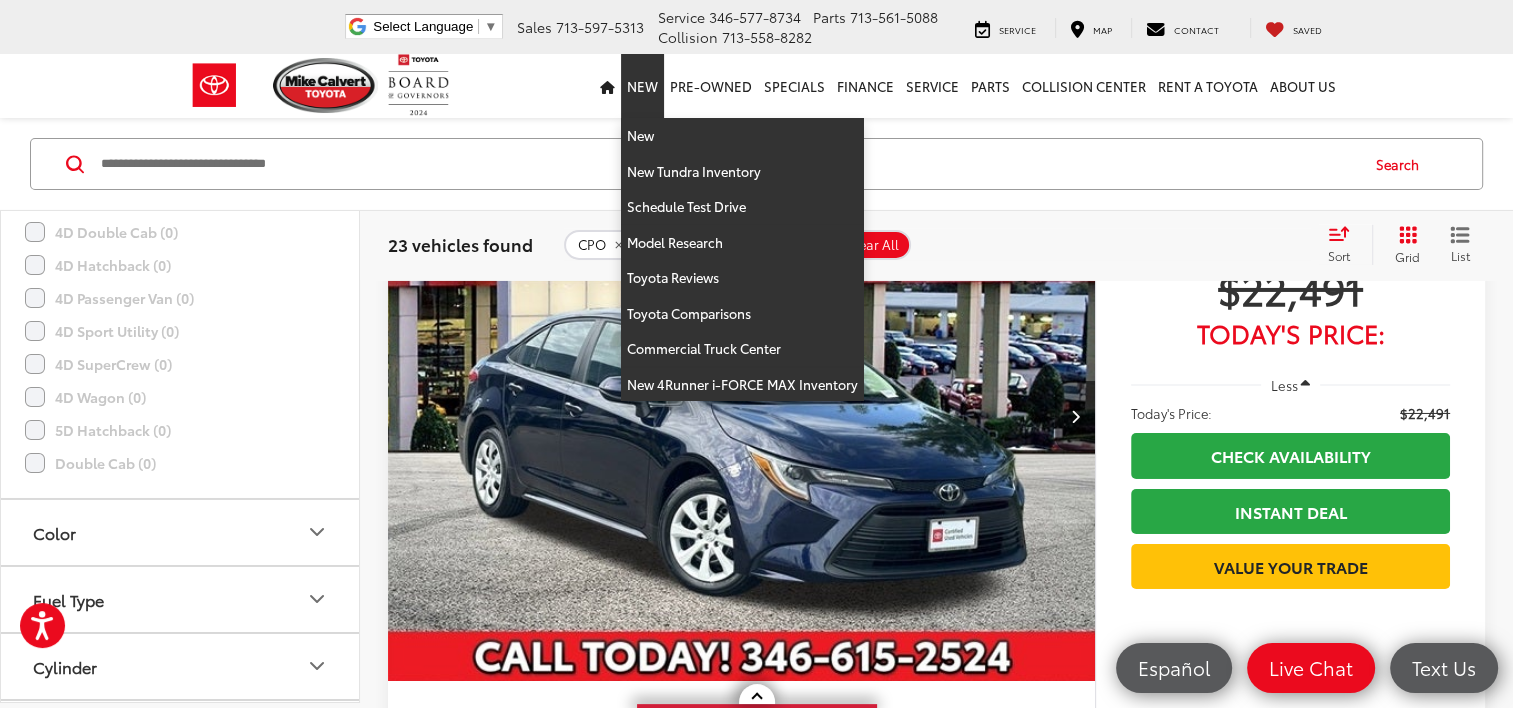click on "New" at bounding box center (642, 86) 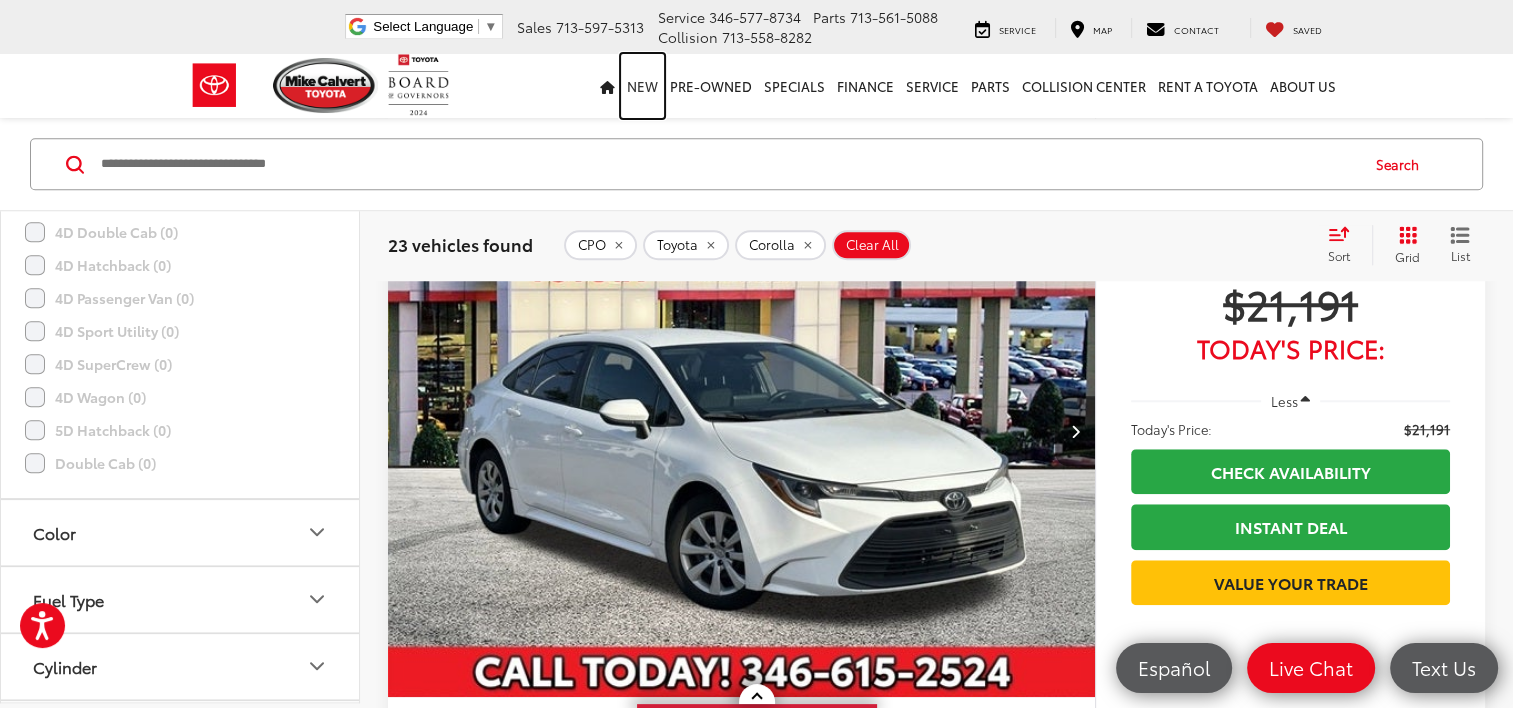 scroll, scrollTop: 9858, scrollLeft: 0, axis: vertical 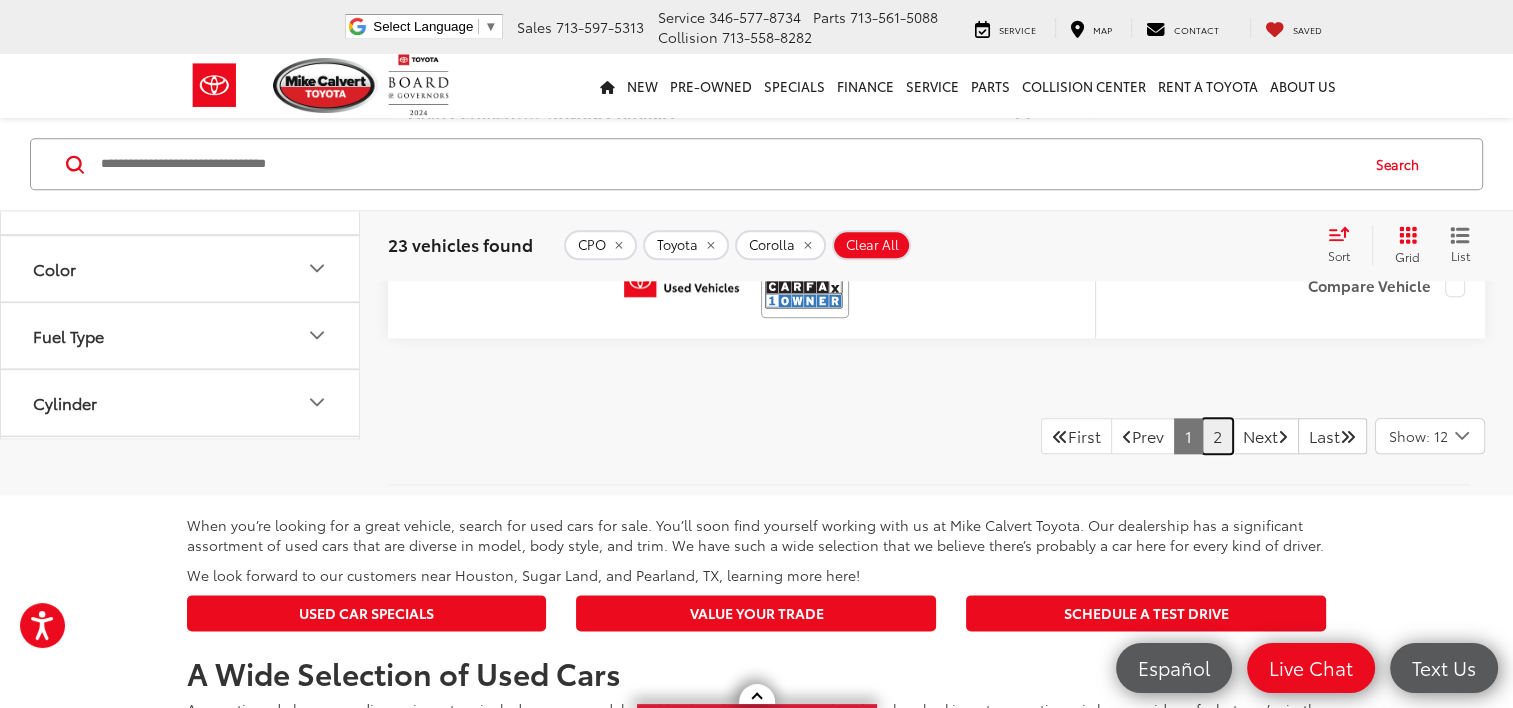 click on "2" at bounding box center (1217, 436) 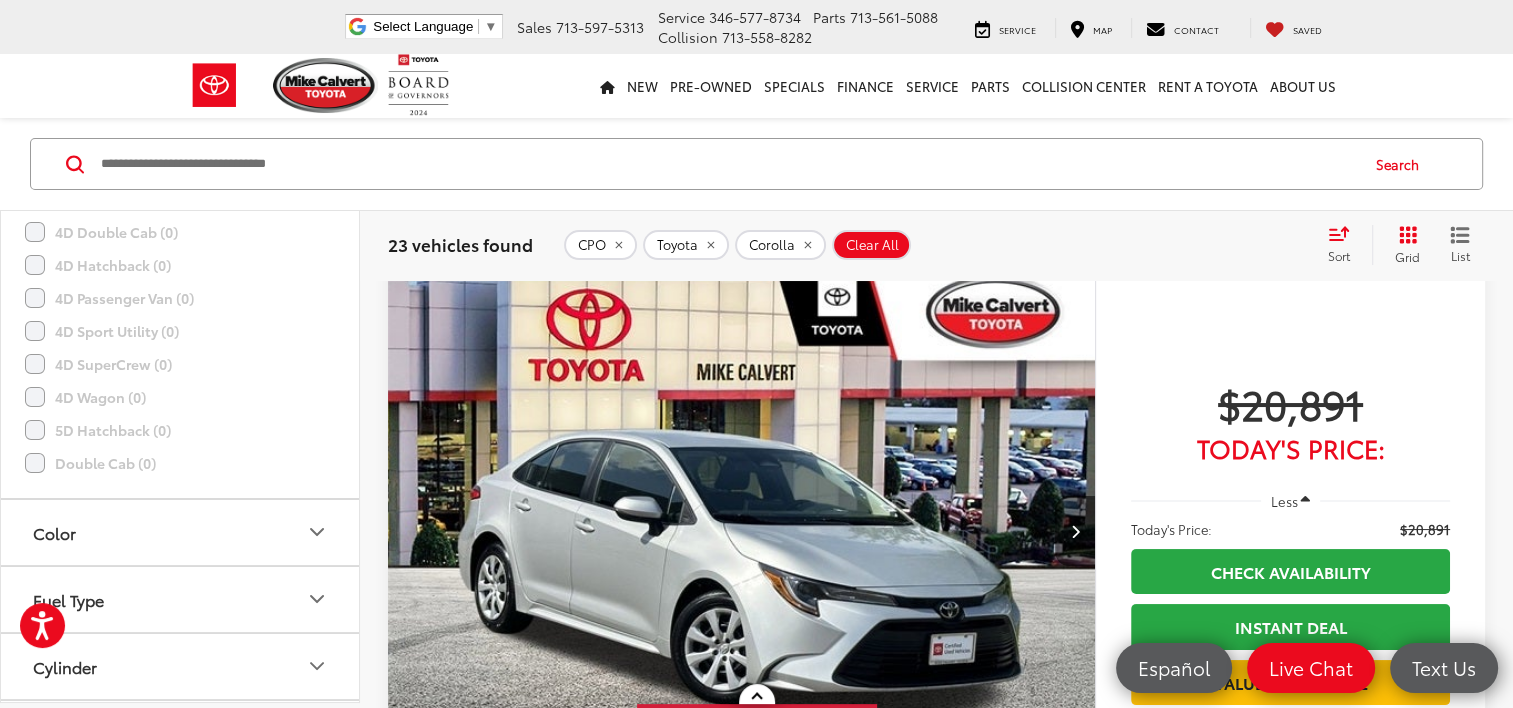 scroll, scrollTop: 619, scrollLeft: 0, axis: vertical 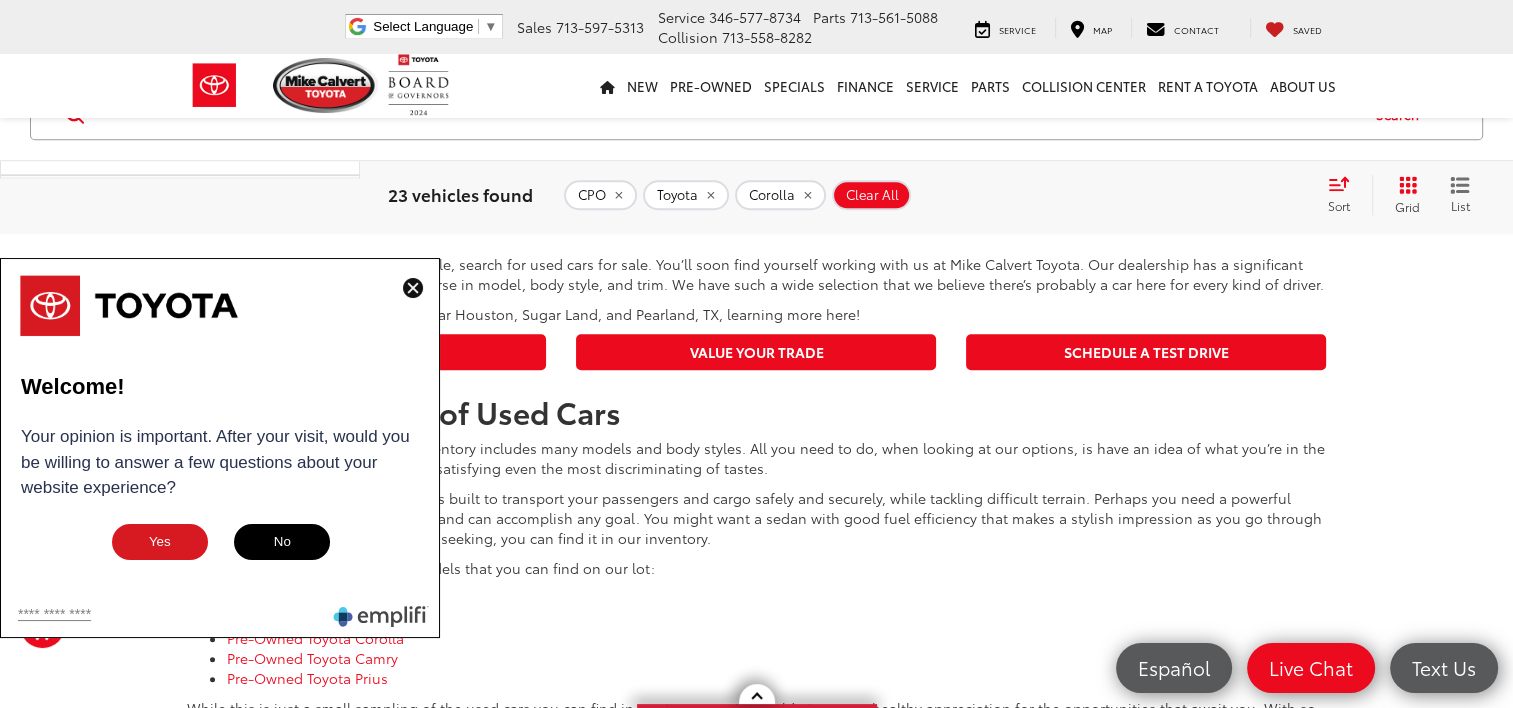 click at bounding box center [413, 288] 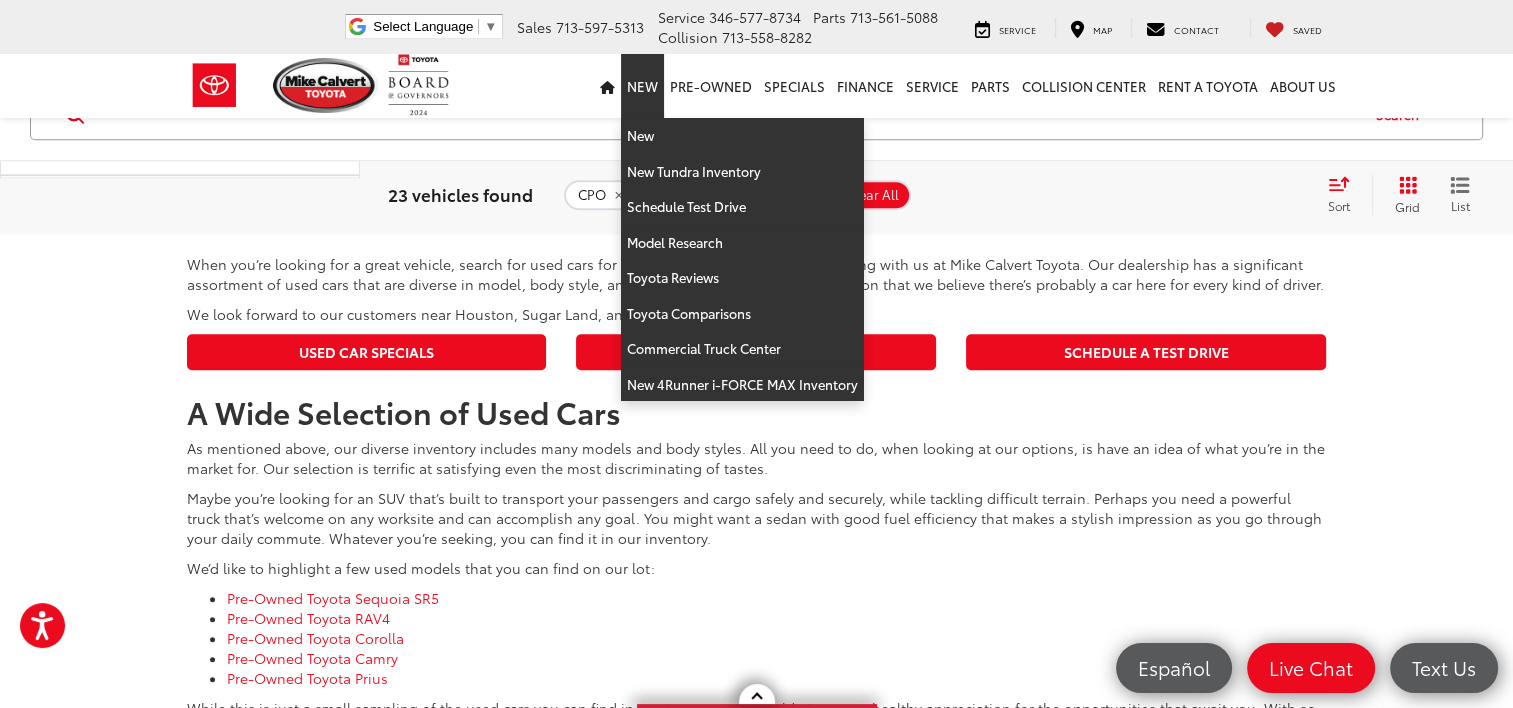 click on "New" at bounding box center [642, 86] 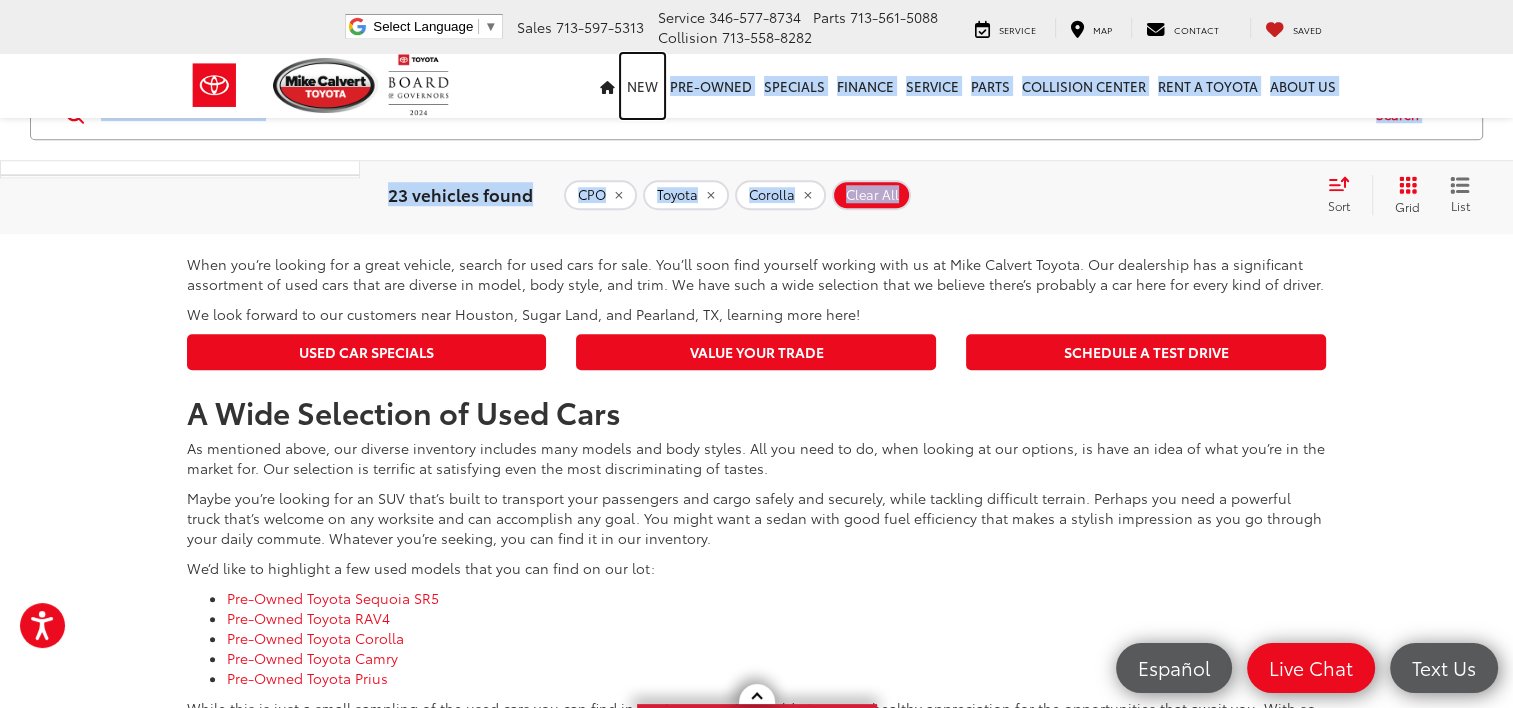 drag, startPoint x: 656, startPoint y: 91, endPoint x: 1056, endPoint y: 190, distance: 412.06918 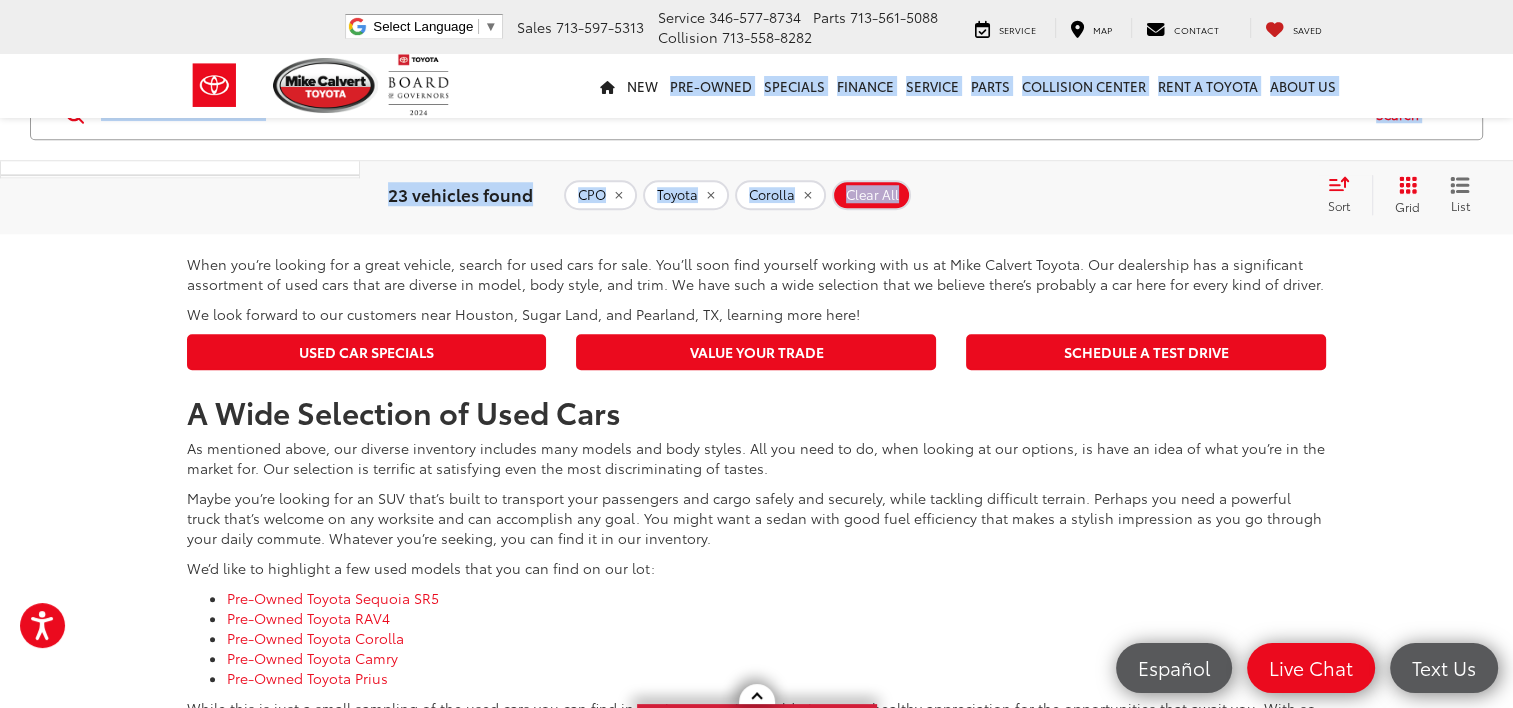 click on "Clear All" at bounding box center (872, 195) 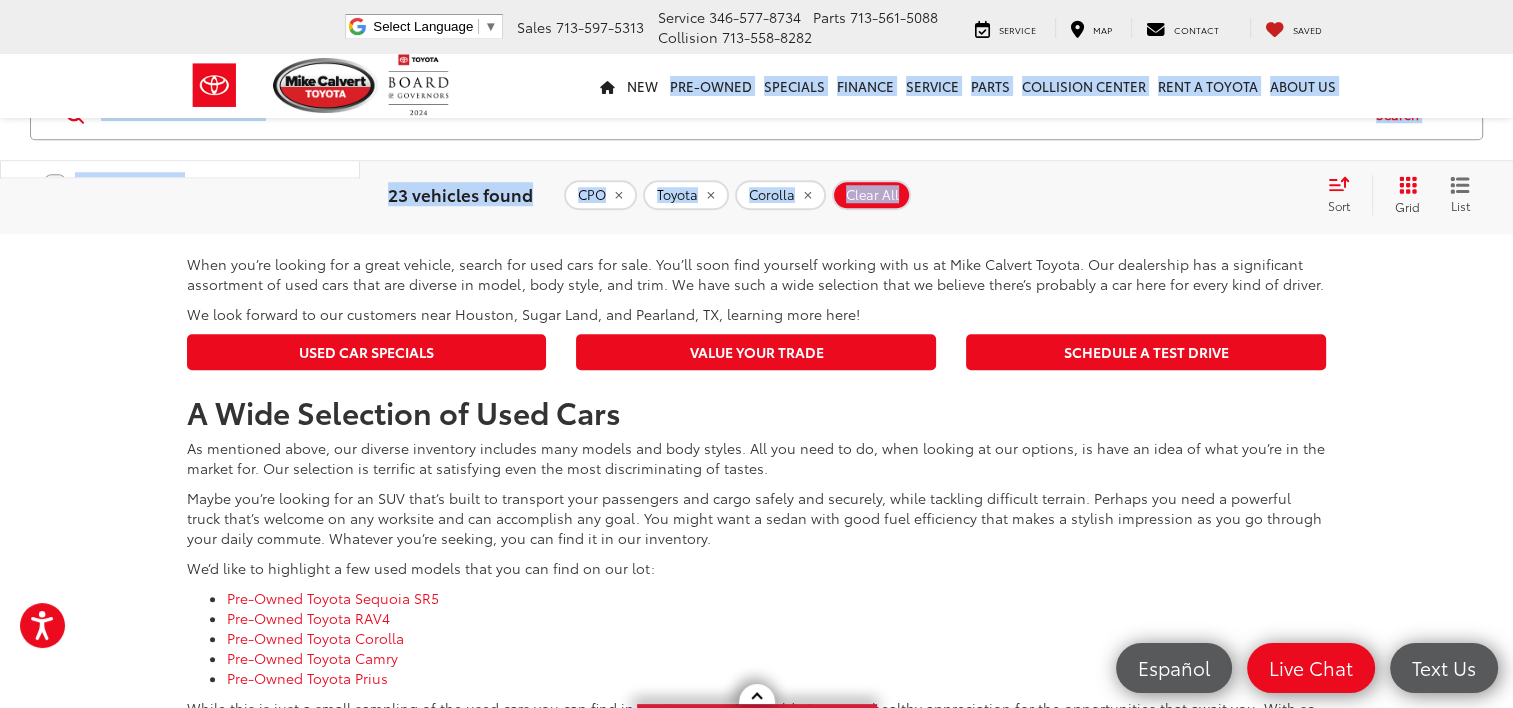 scroll, scrollTop: 4806, scrollLeft: 0, axis: vertical 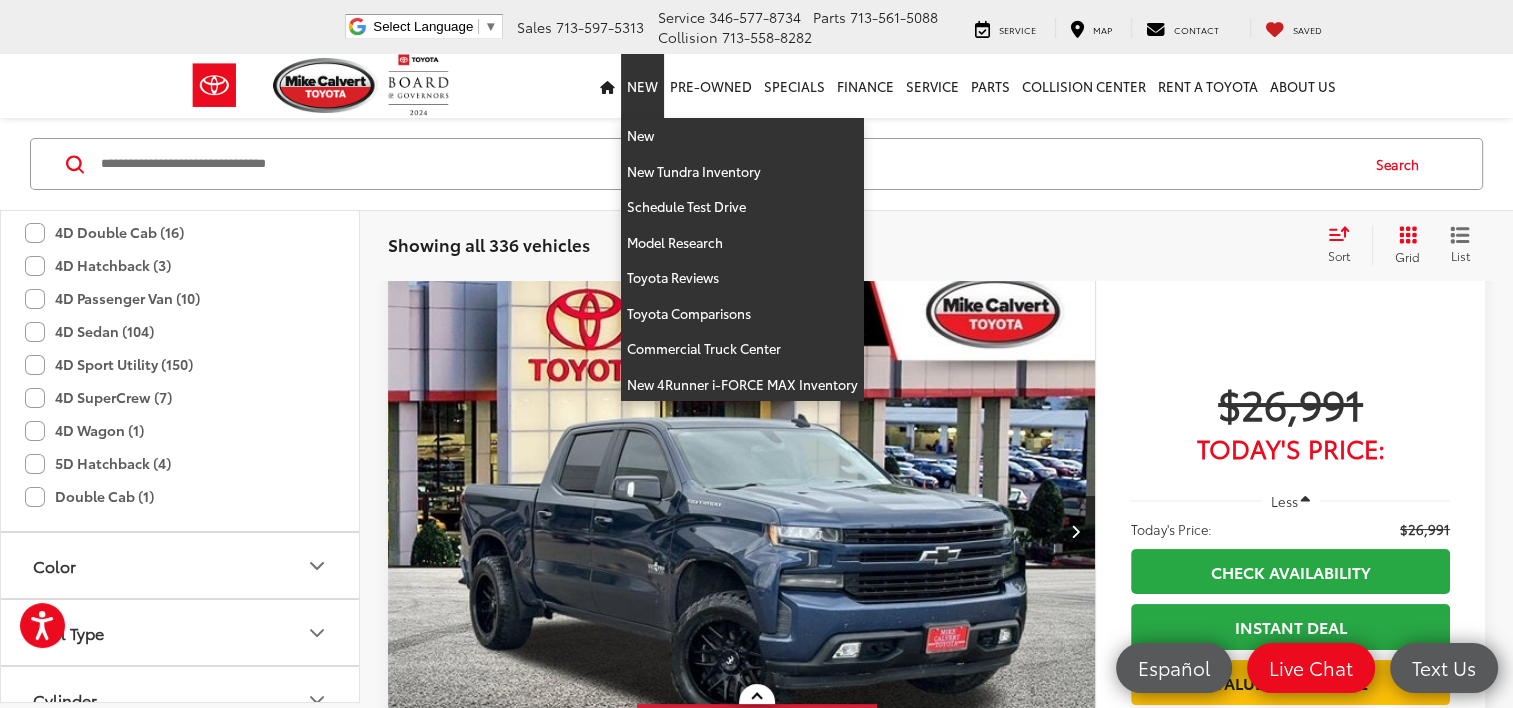 click on "New" at bounding box center [642, 86] 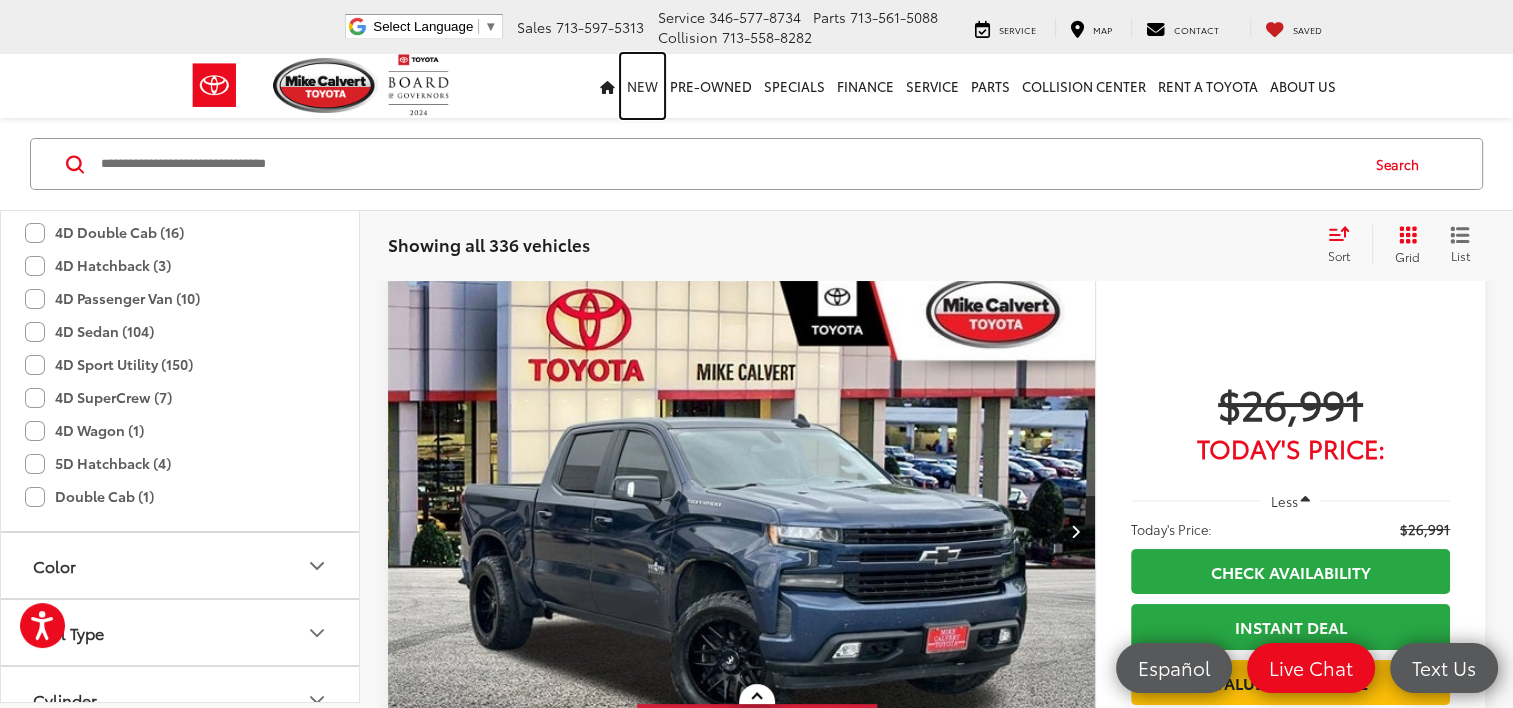 click on "New" at bounding box center [642, 86] 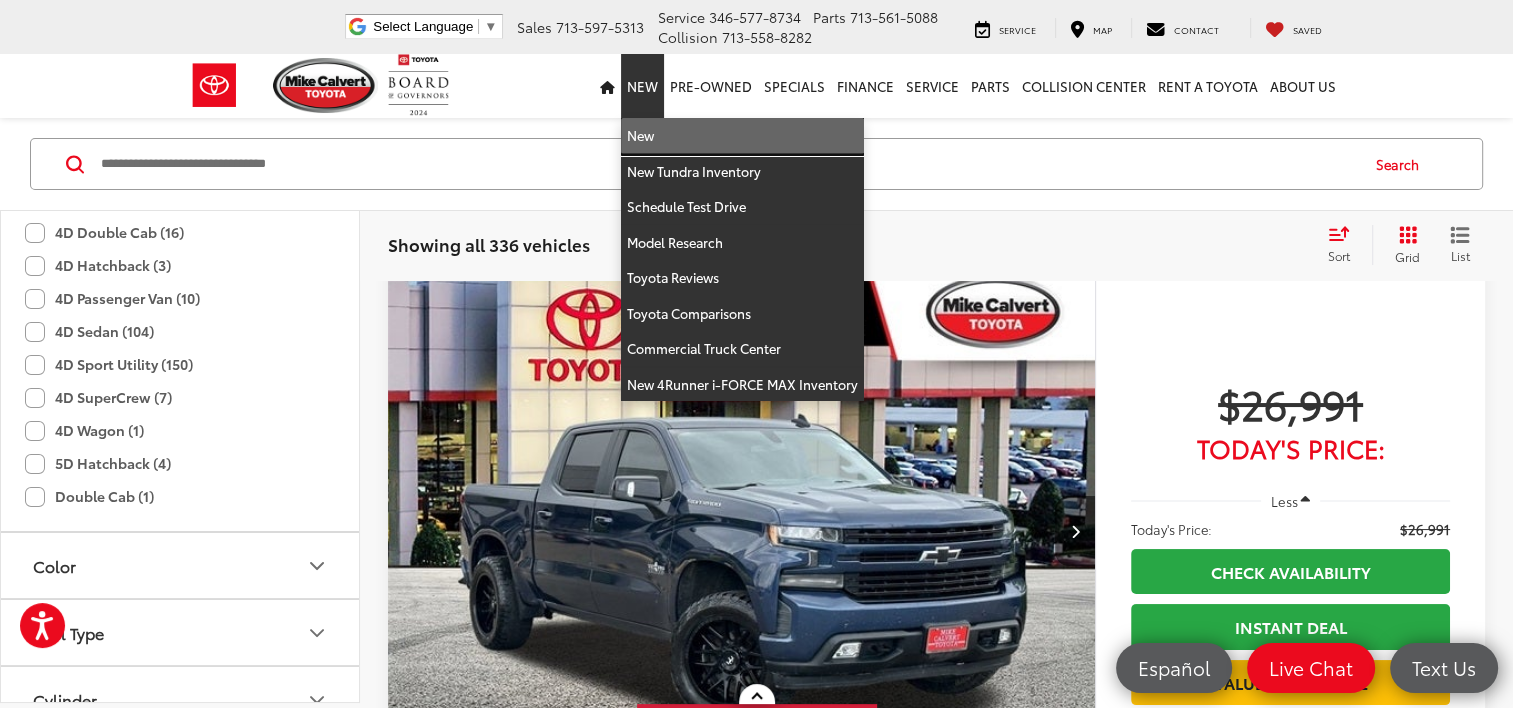 click on "New" at bounding box center (742, 136) 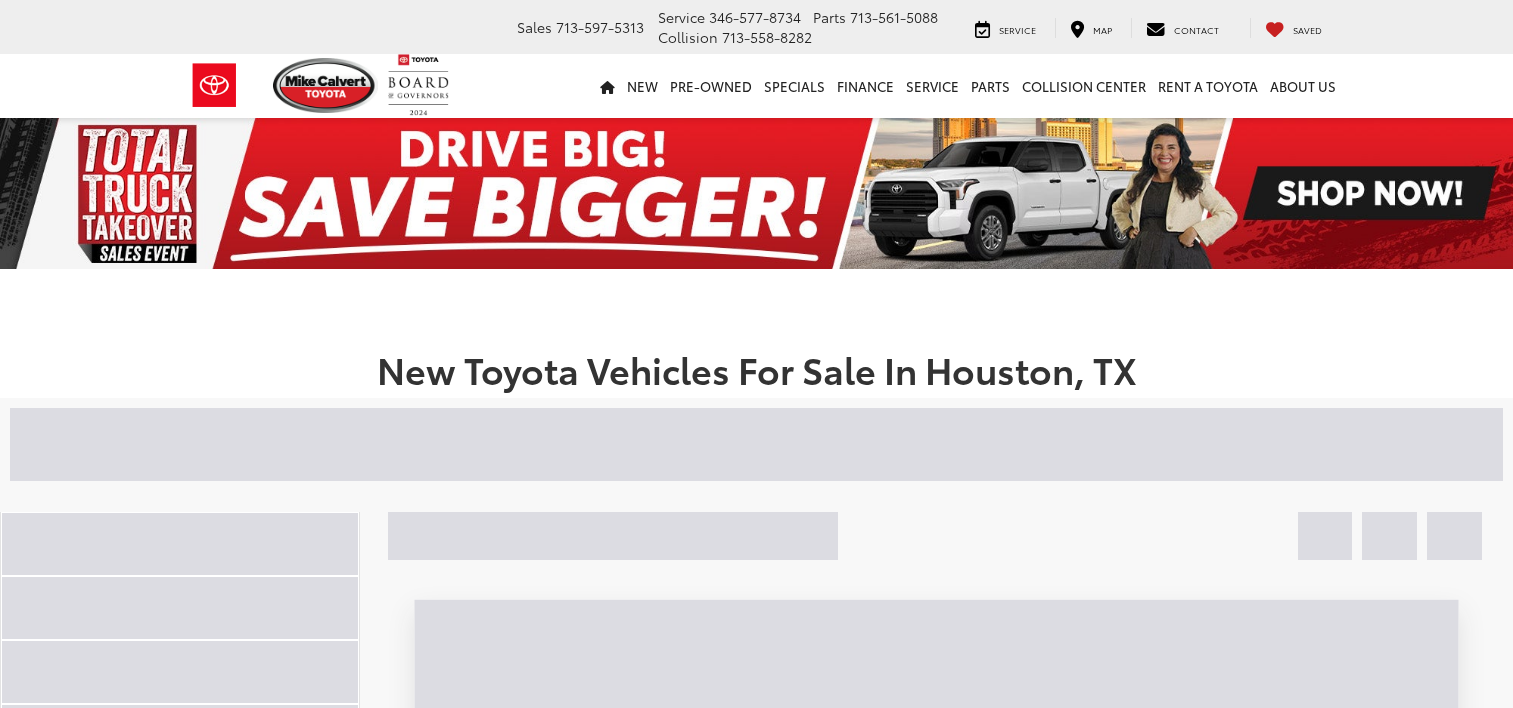 scroll, scrollTop: 0, scrollLeft: 0, axis: both 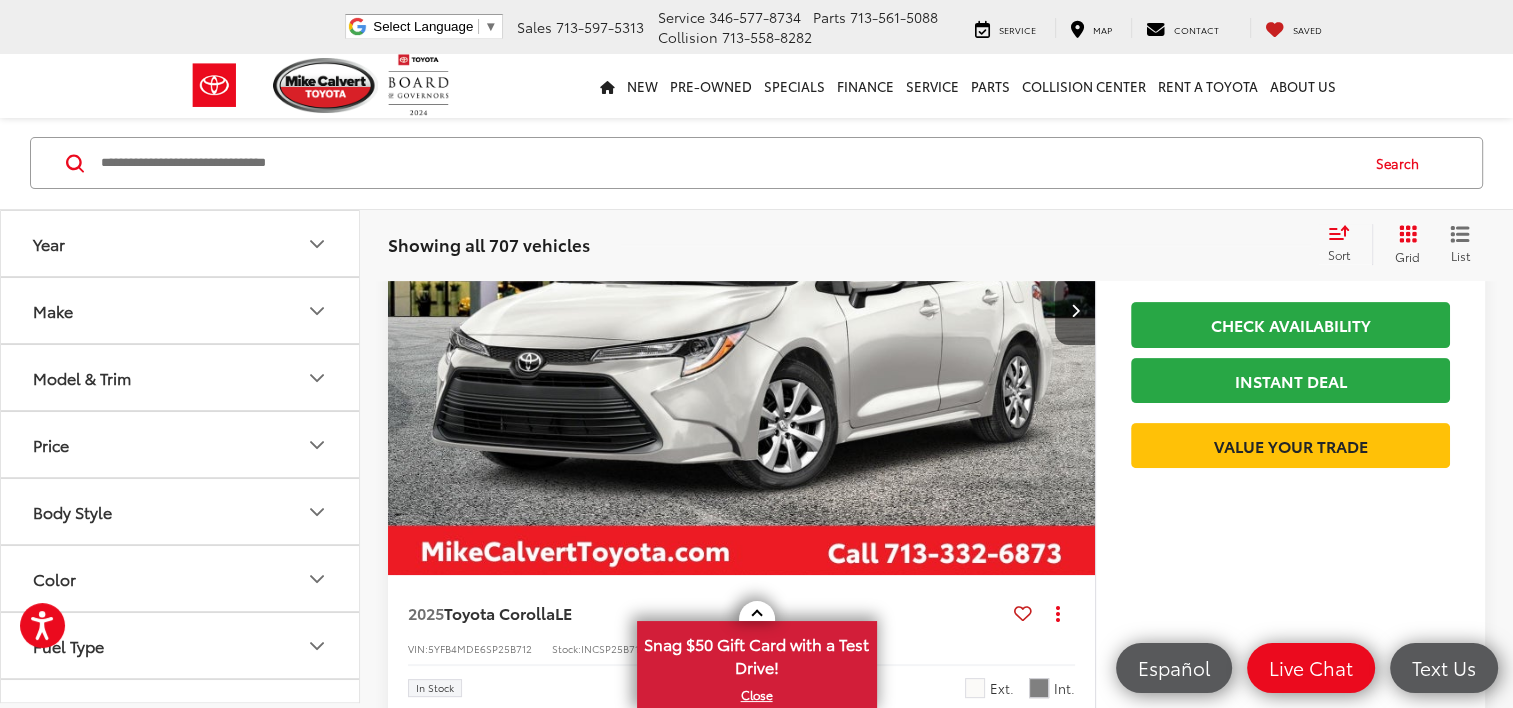 click 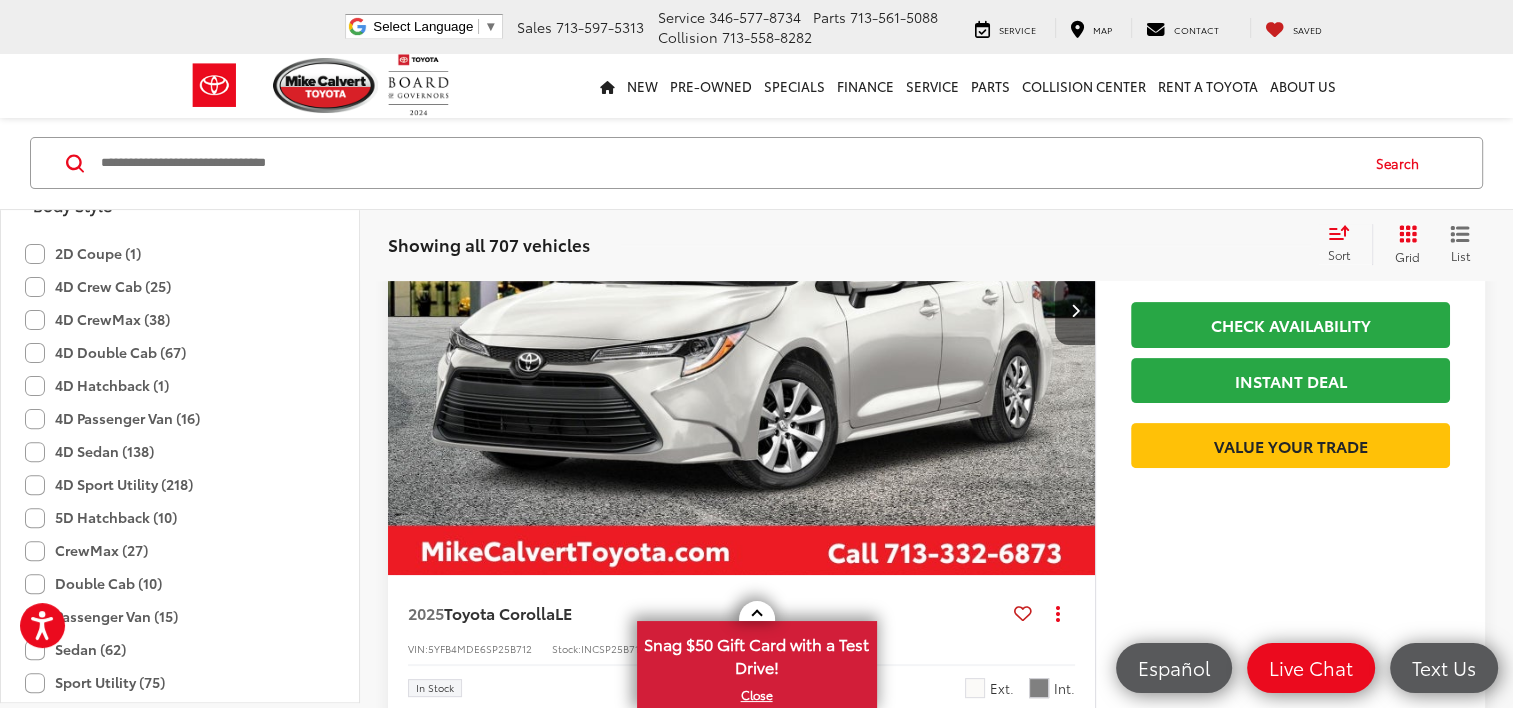 scroll, scrollTop: 320, scrollLeft: 0, axis: vertical 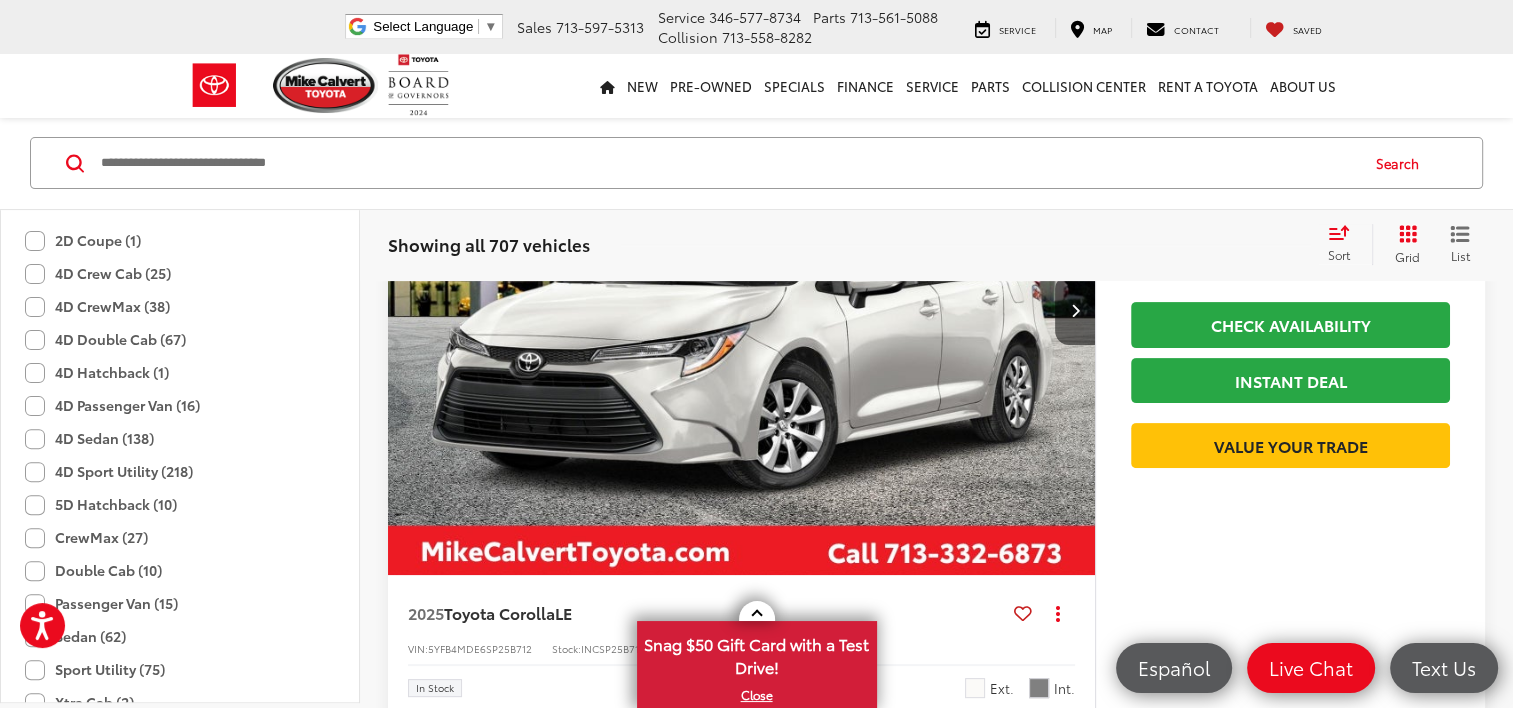 click on "4D Hatchback (1)" 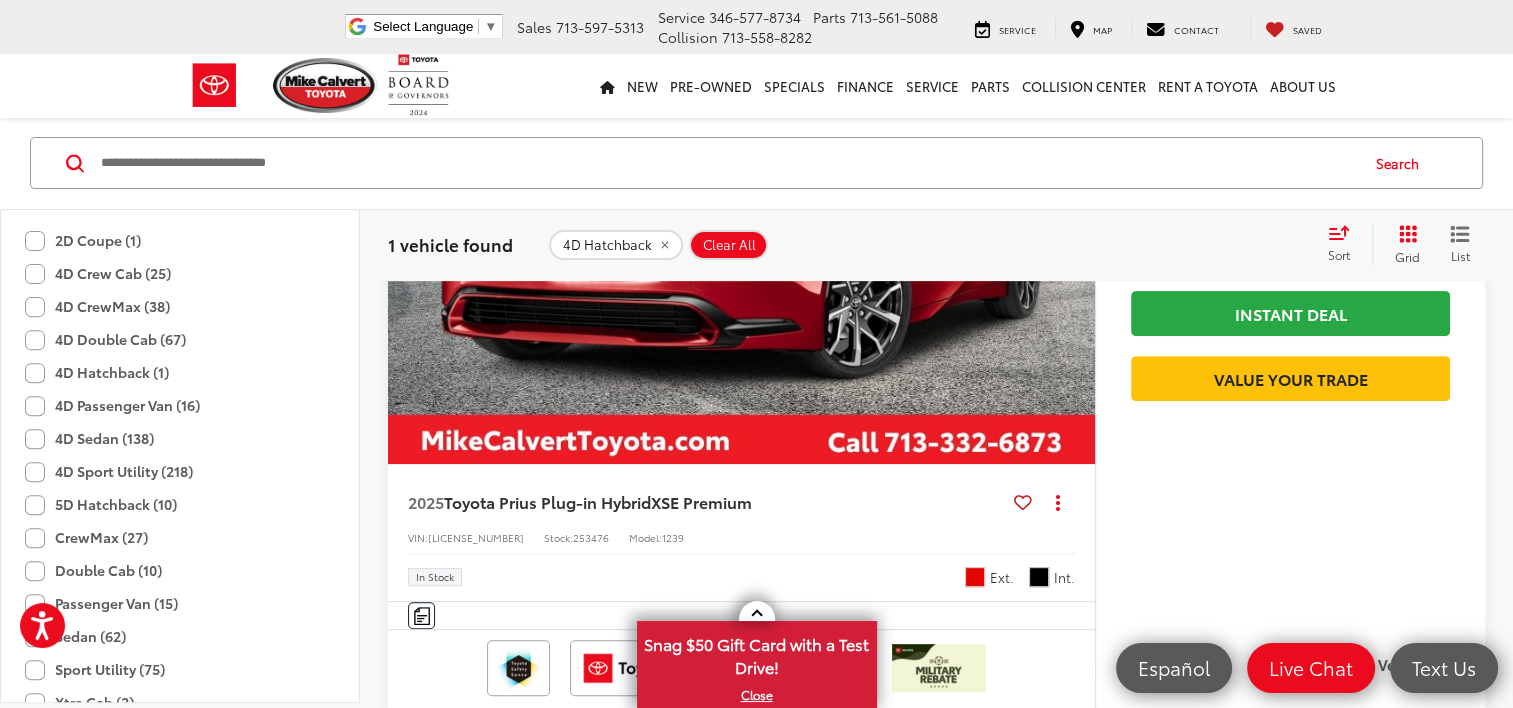 scroll, scrollTop: 640, scrollLeft: 0, axis: vertical 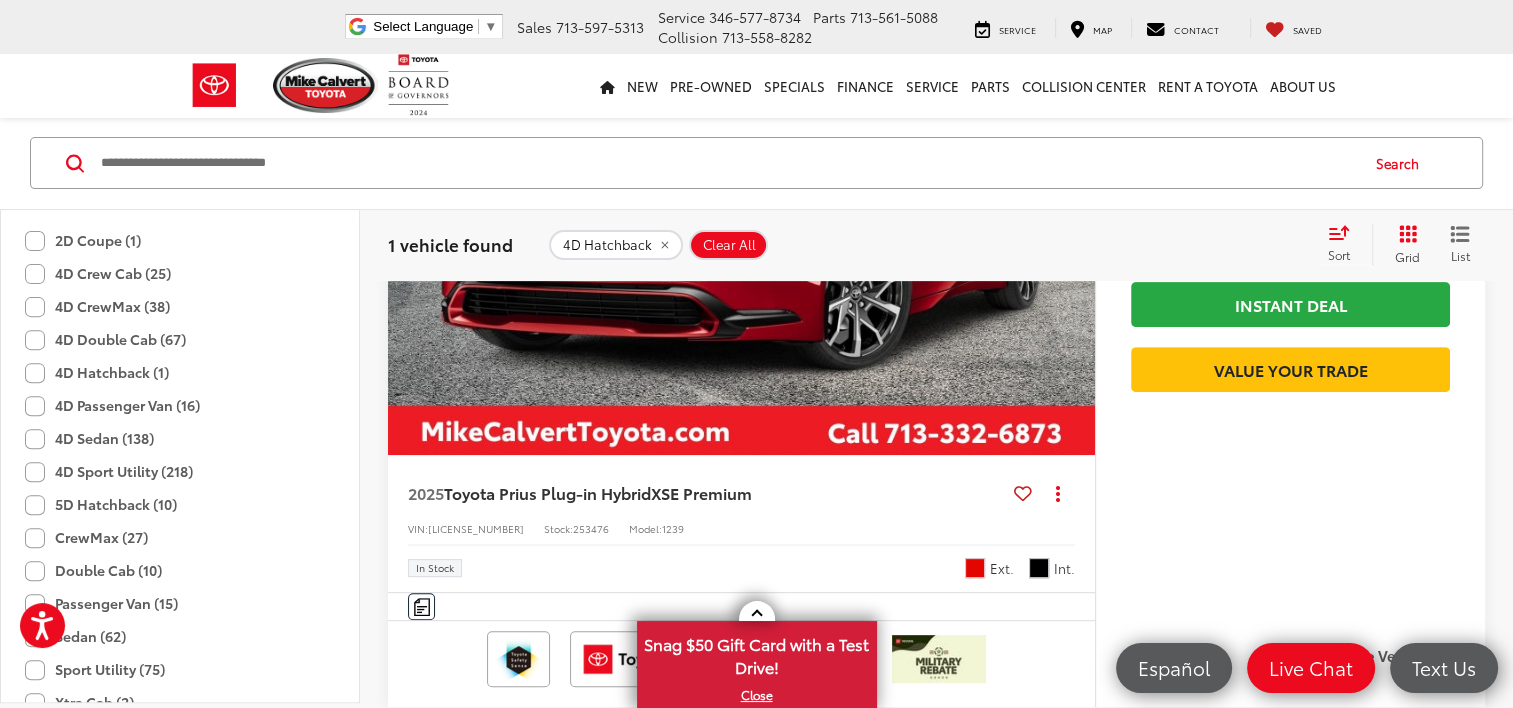 click on "4D Hatchback (1)" 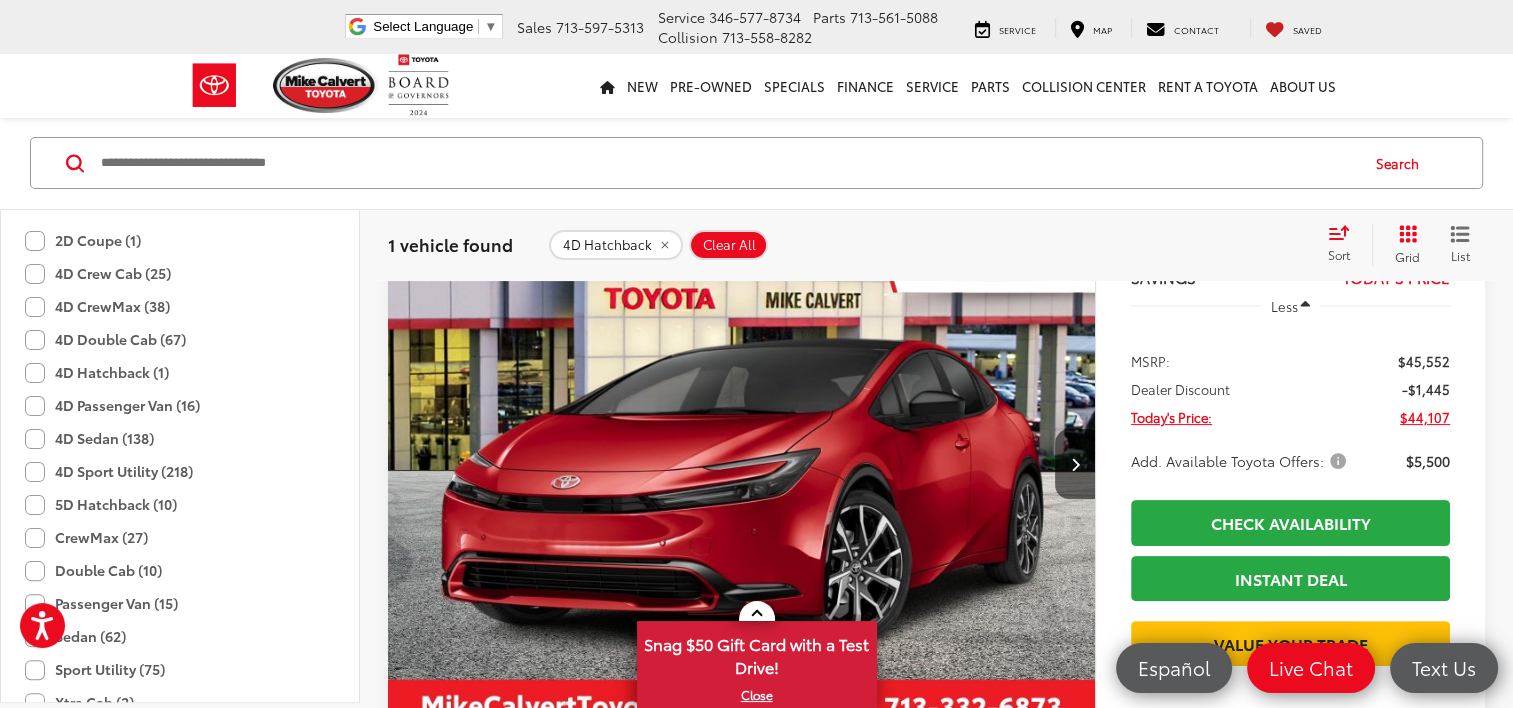 scroll, scrollTop: 280, scrollLeft: 0, axis: vertical 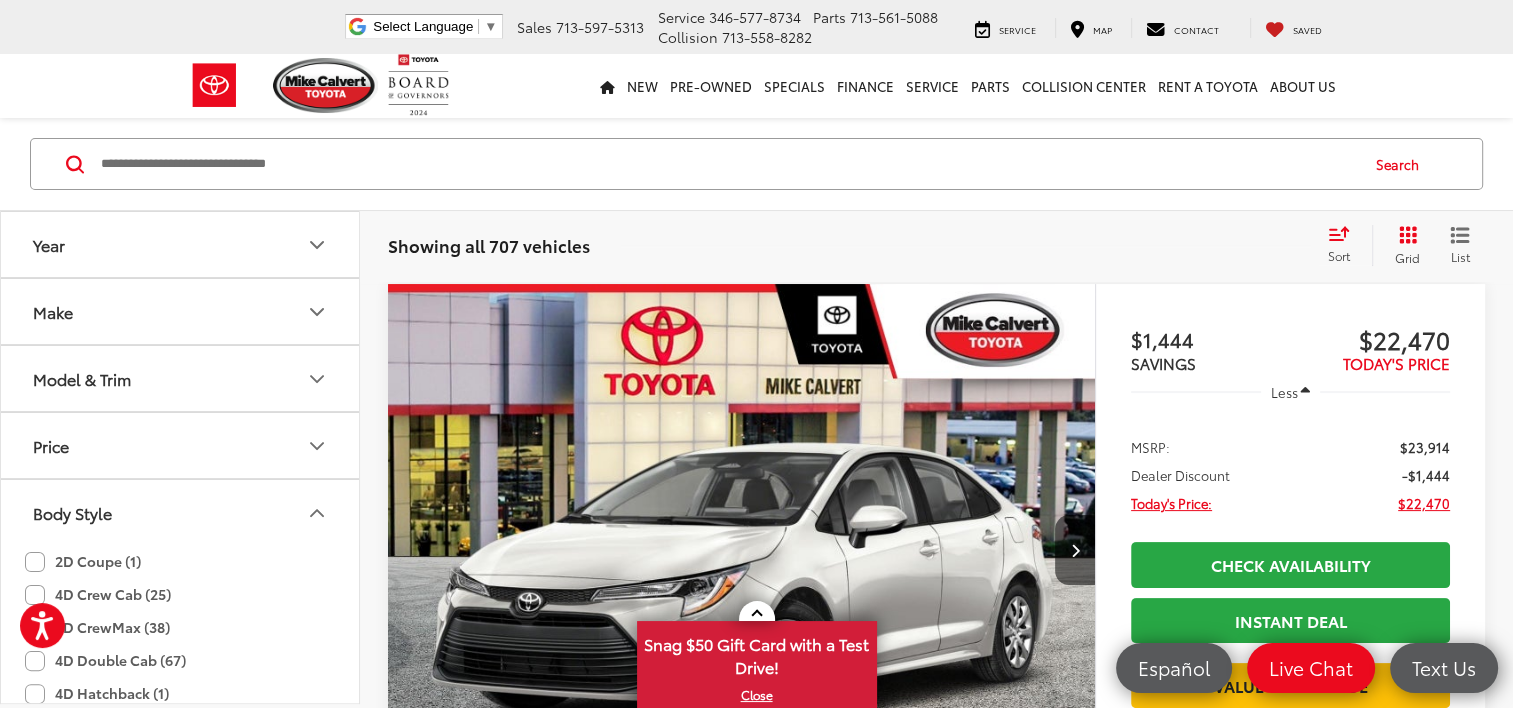 click 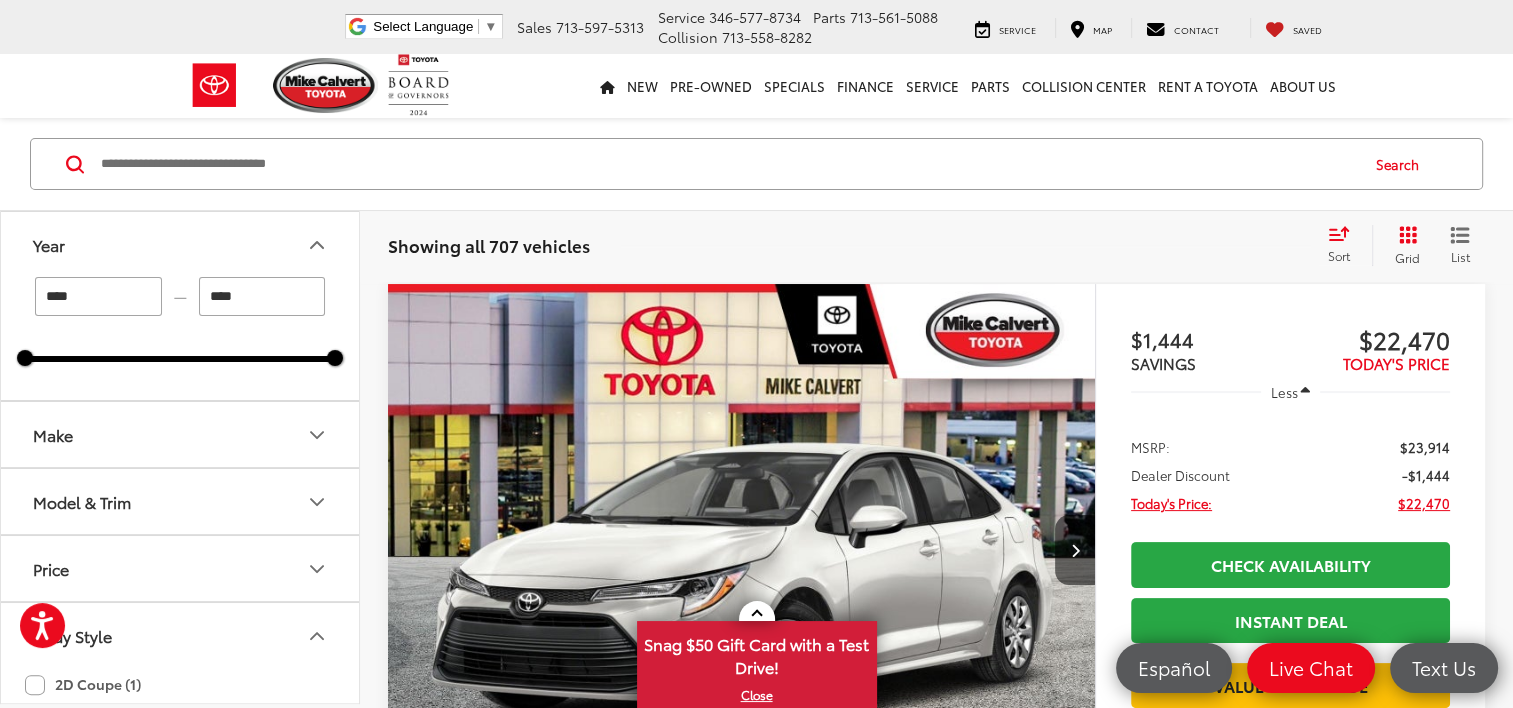 click 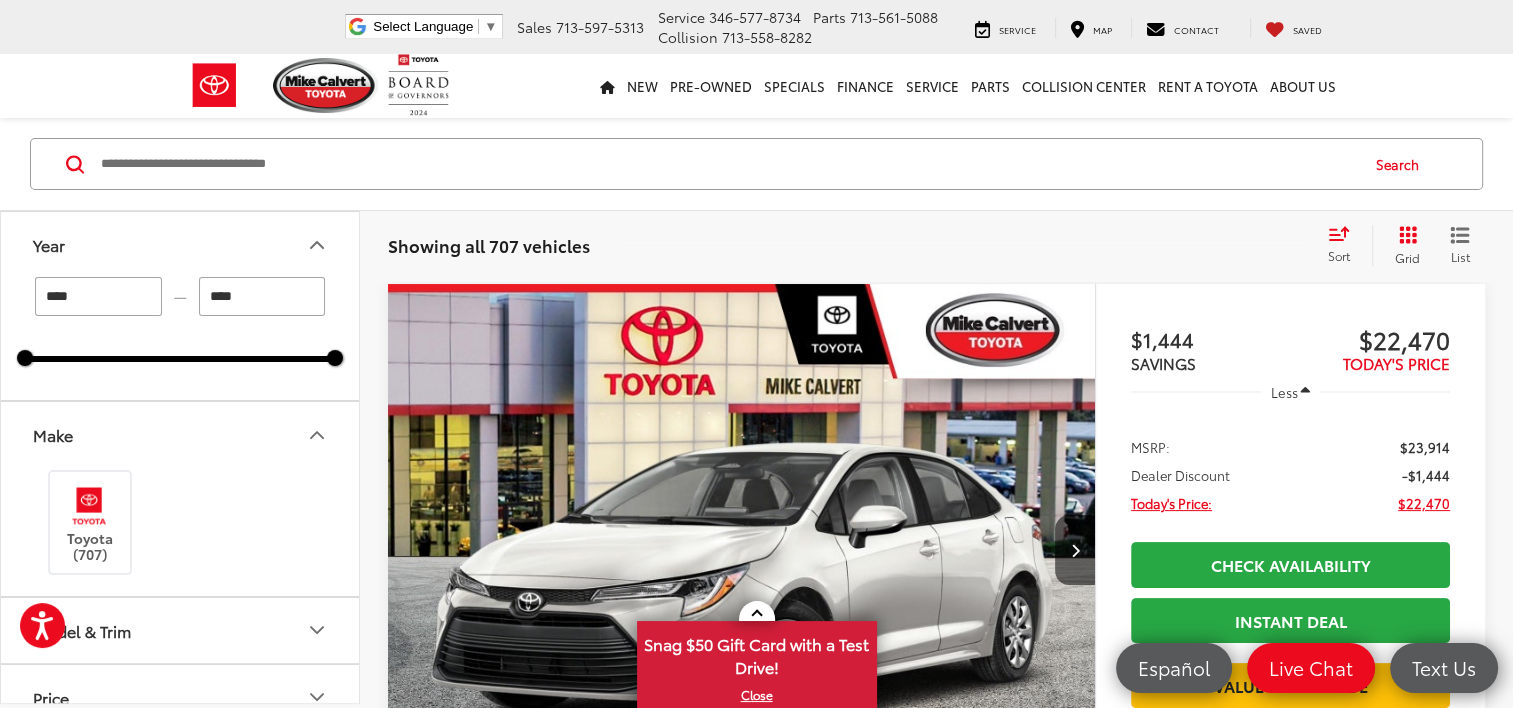 click 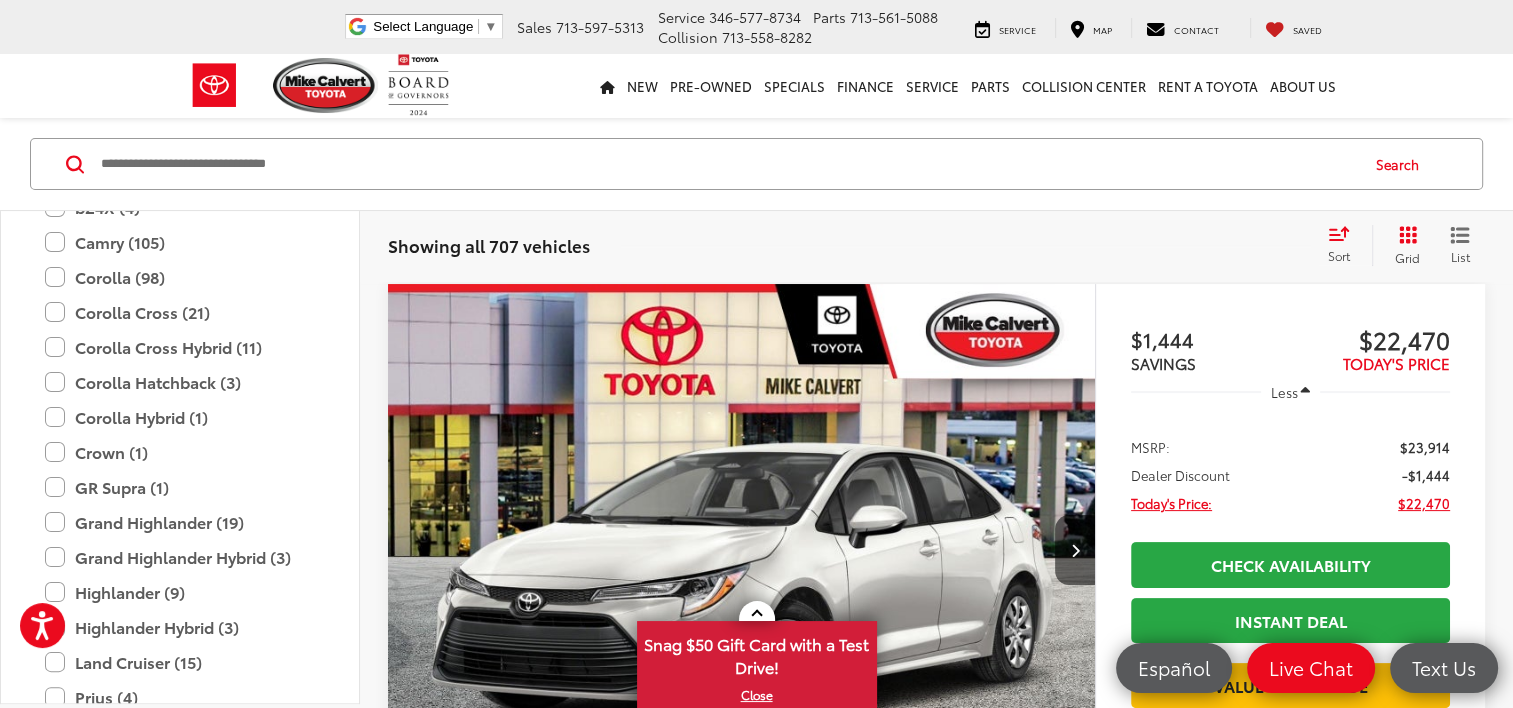 scroll, scrollTop: 600, scrollLeft: 0, axis: vertical 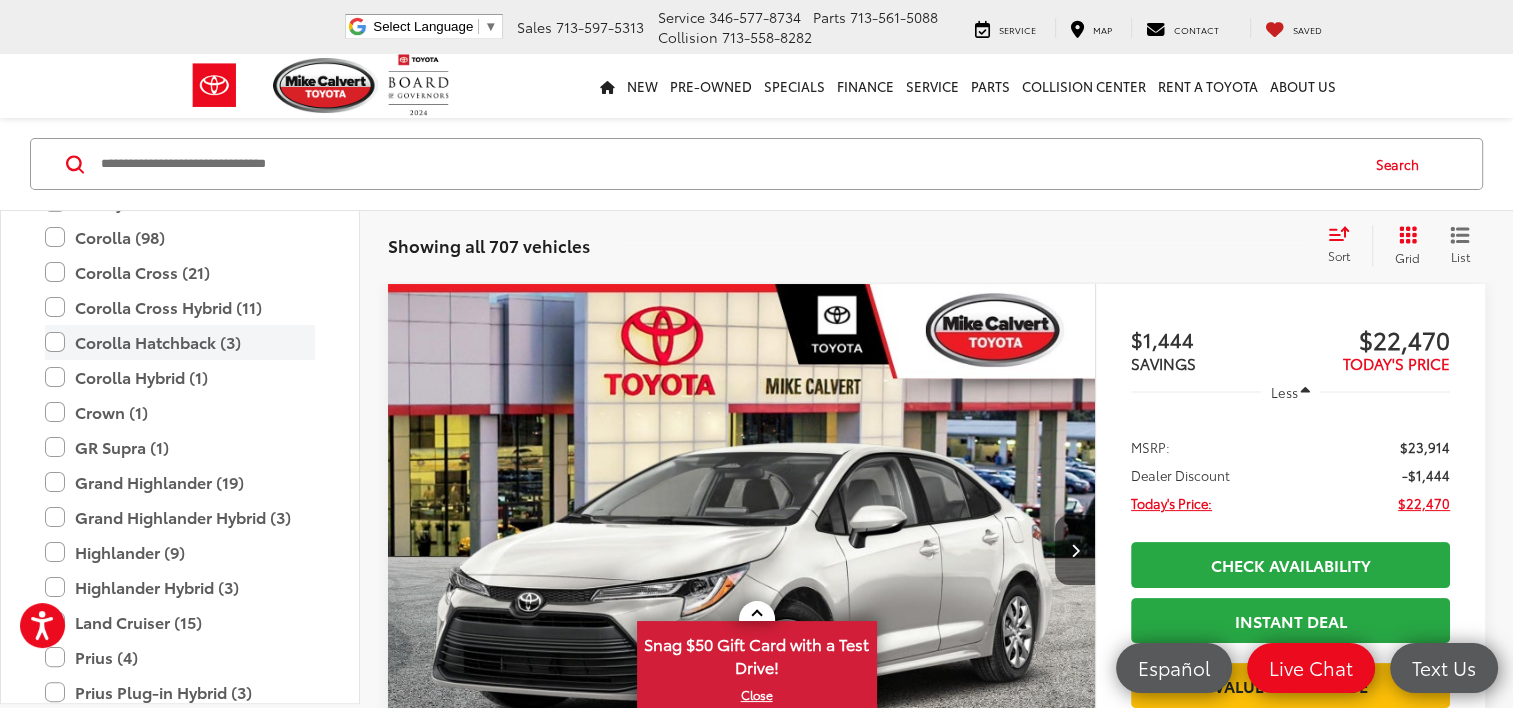 click on "Corolla Hatchback (3)" at bounding box center (180, 342) 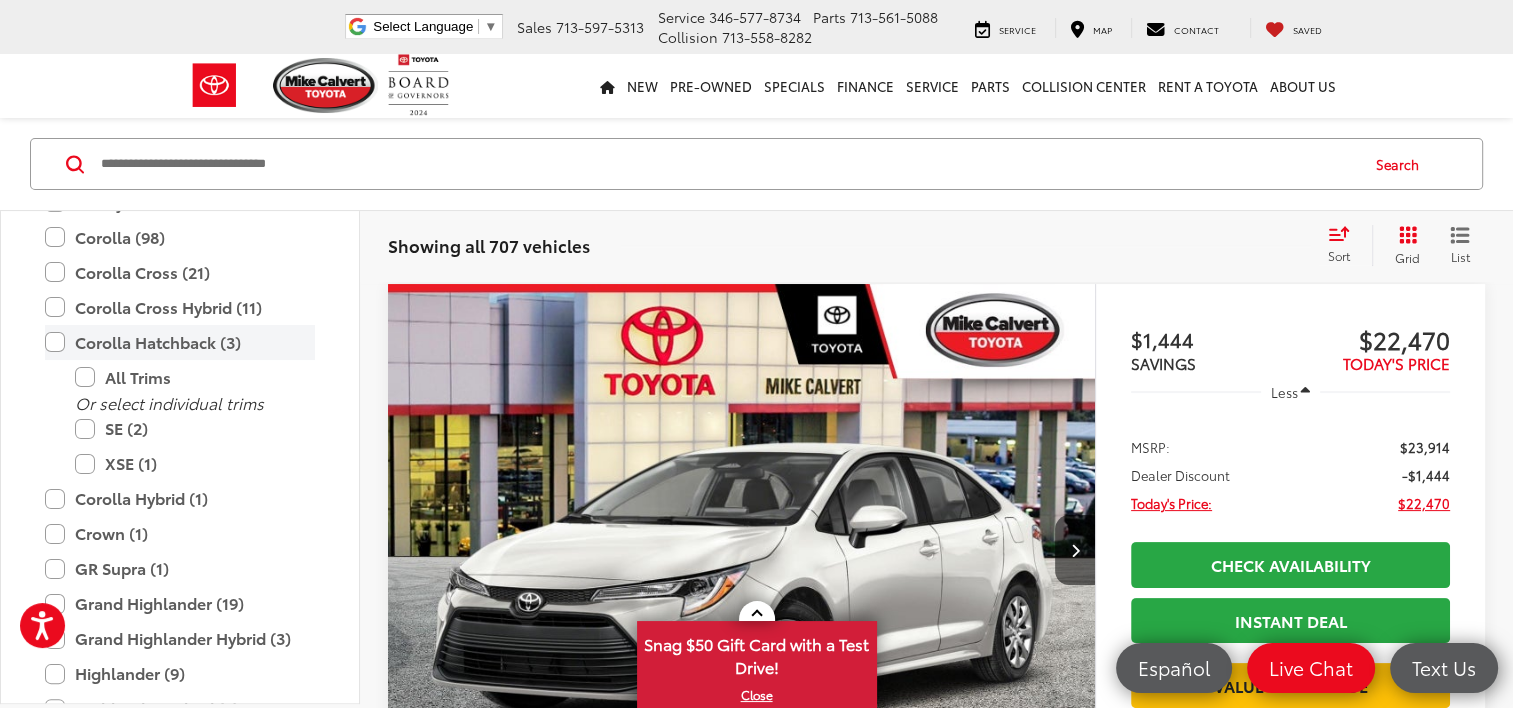 type on "****" 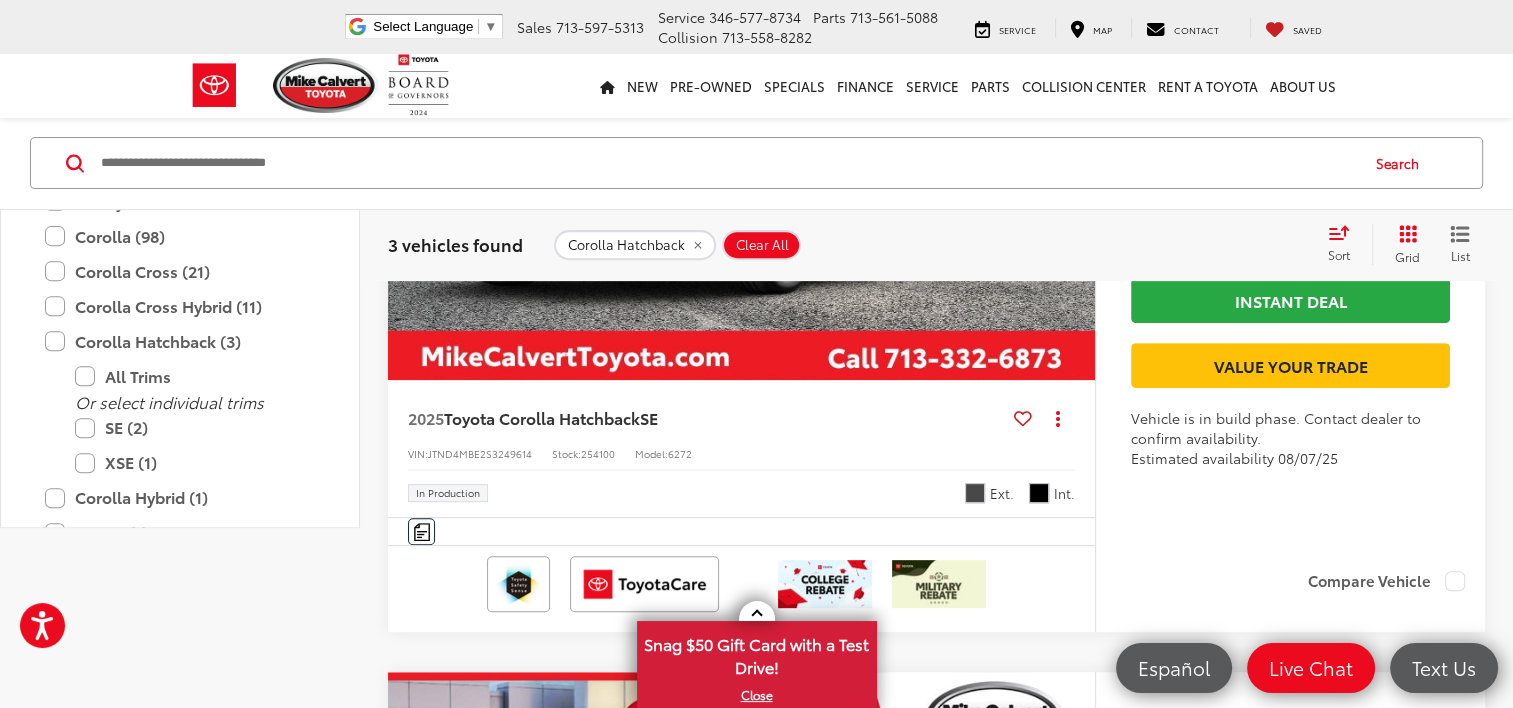 scroll, scrollTop: 96, scrollLeft: 0, axis: vertical 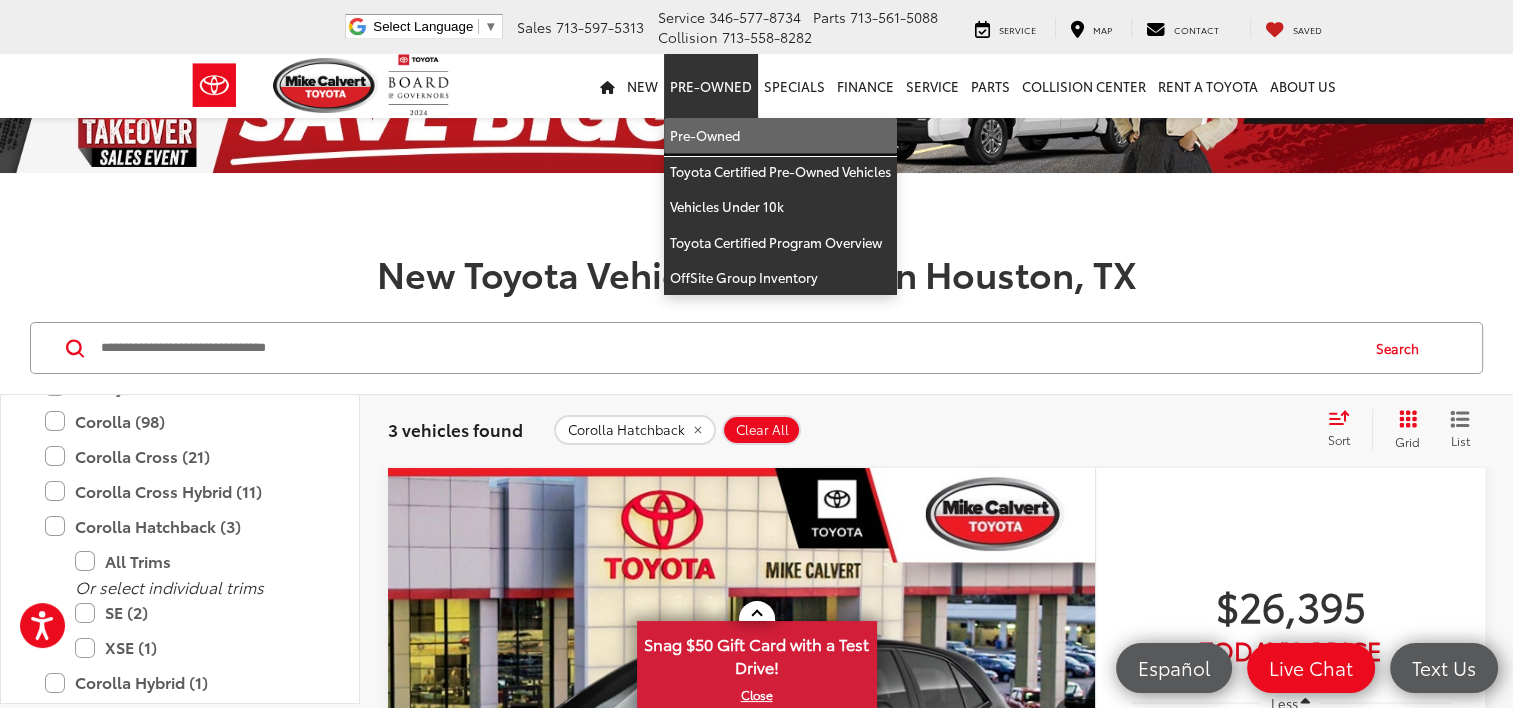 click on "Pre-Owned" at bounding box center [780, 136] 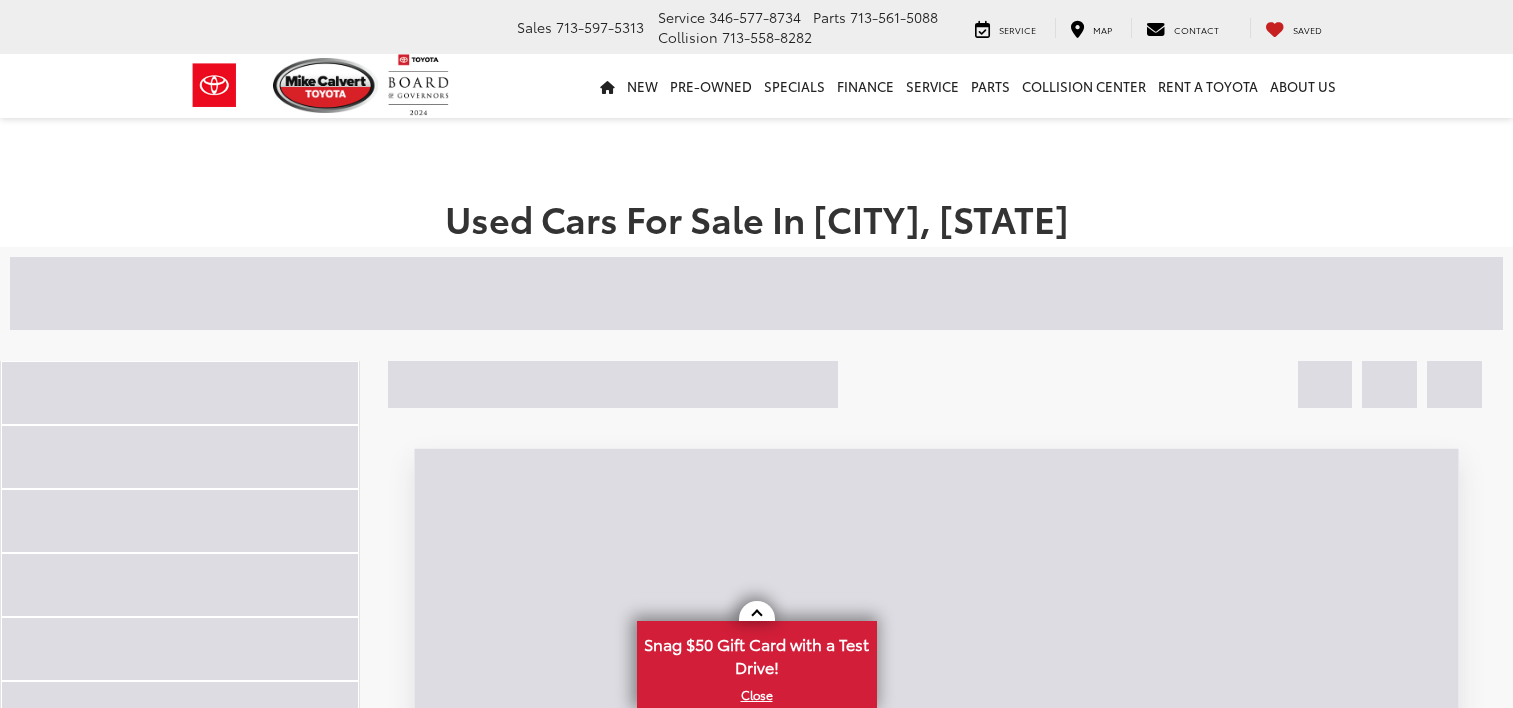 scroll, scrollTop: 0, scrollLeft: 0, axis: both 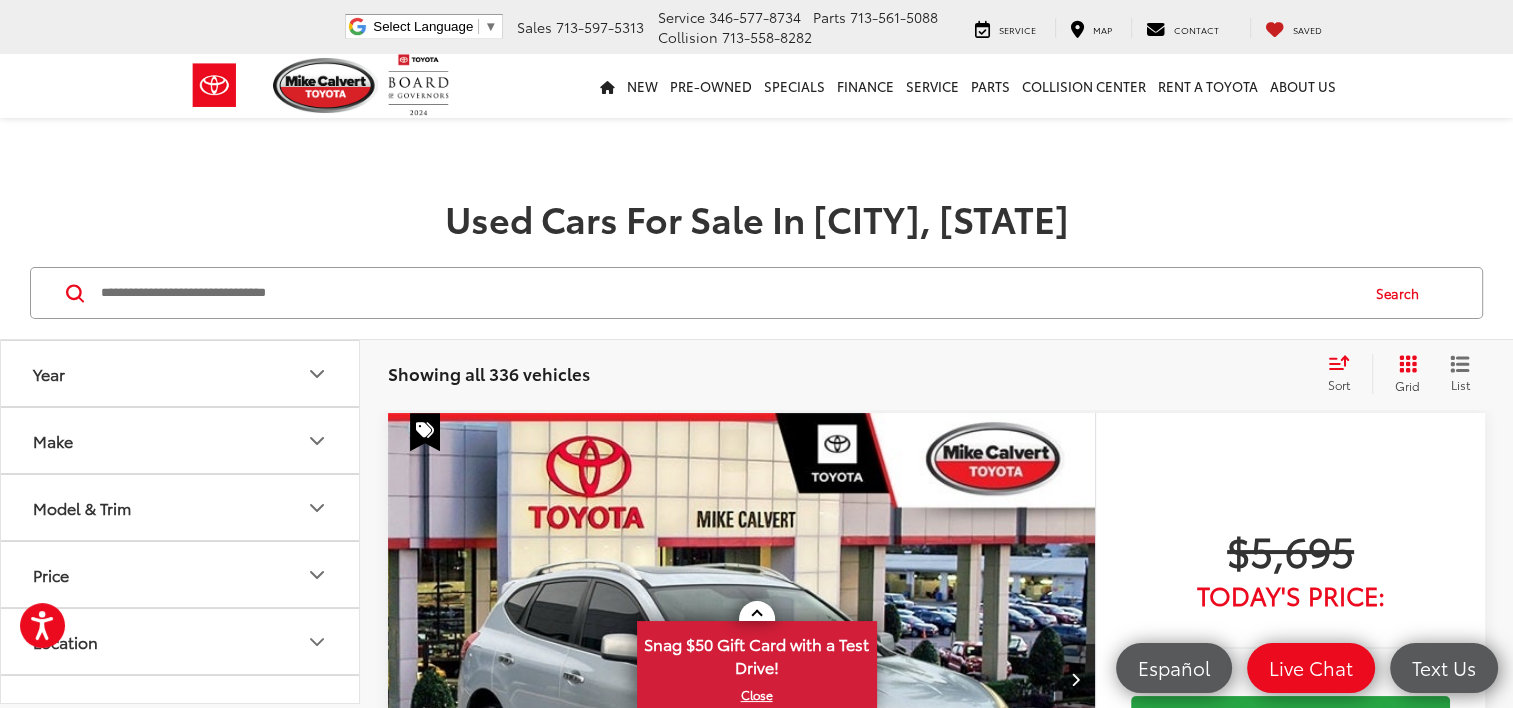 click at bounding box center [728, 293] 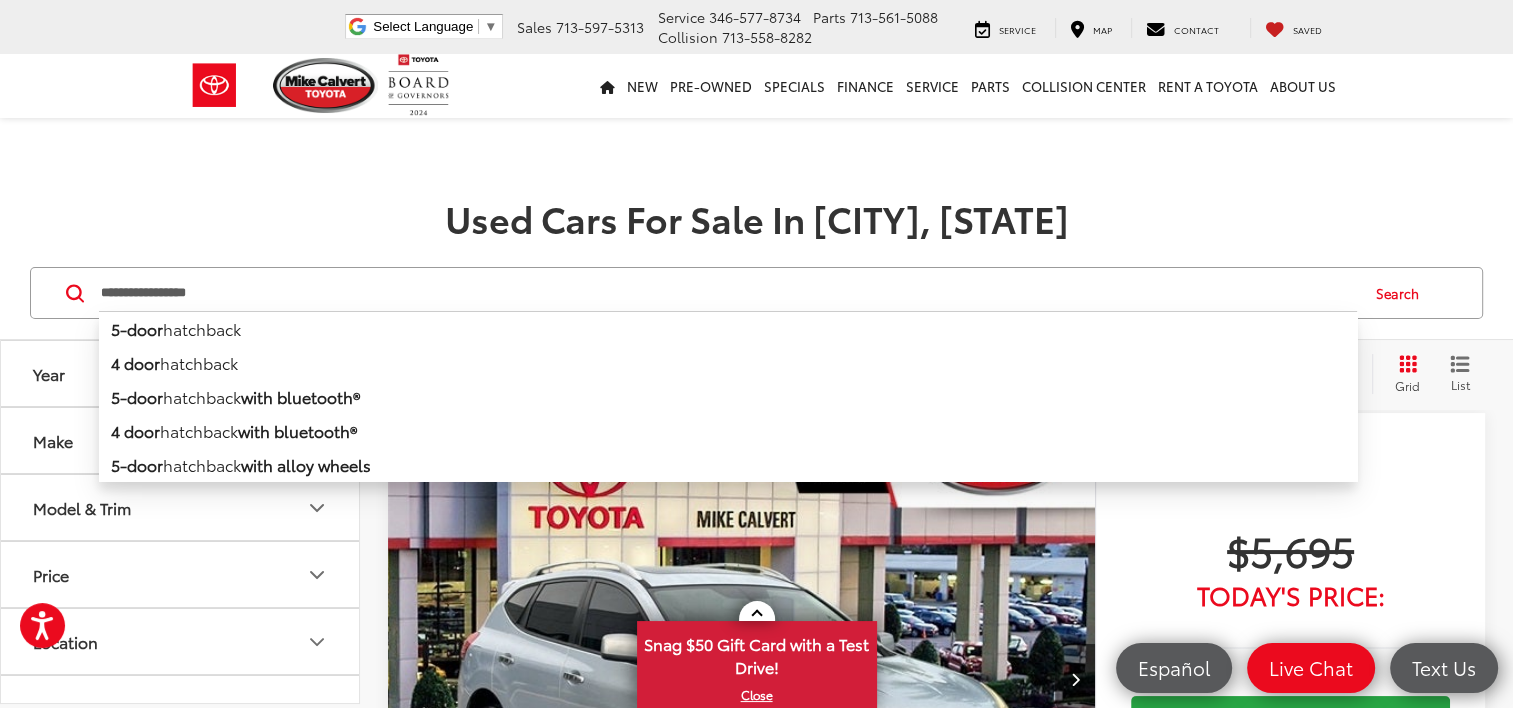type on "**********" 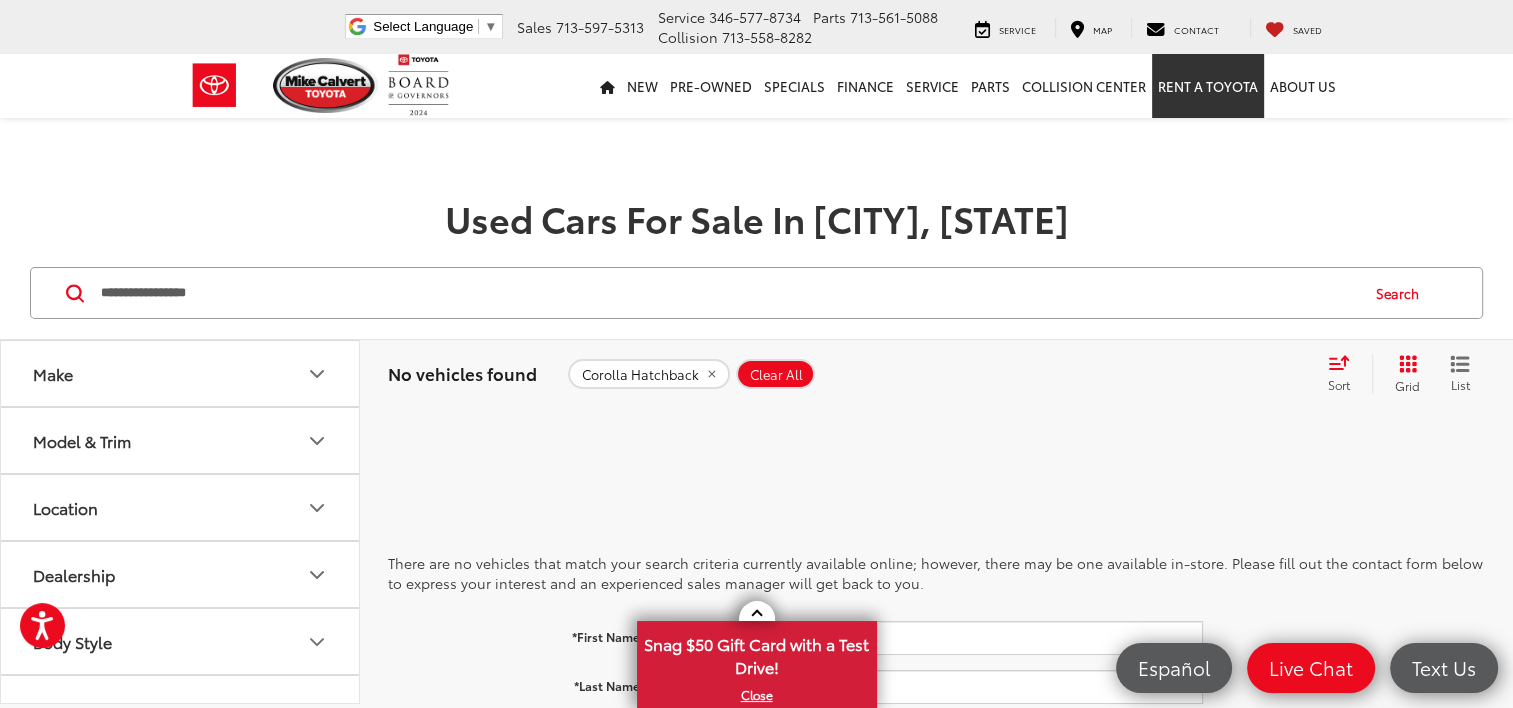 click on "Rent a Toyota" at bounding box center (1208, 86) 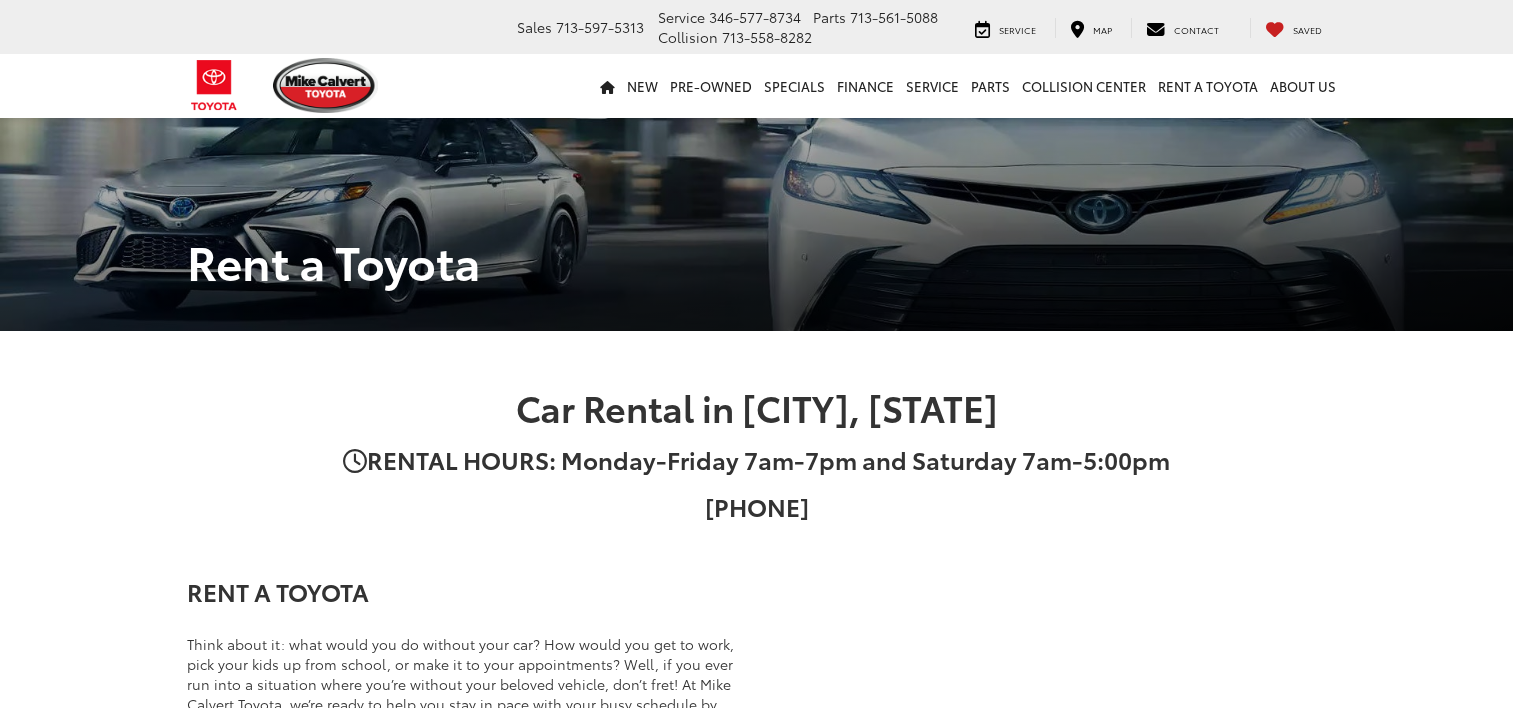scroll, scrollTop: 0, scrollLeft: 0, axis: both 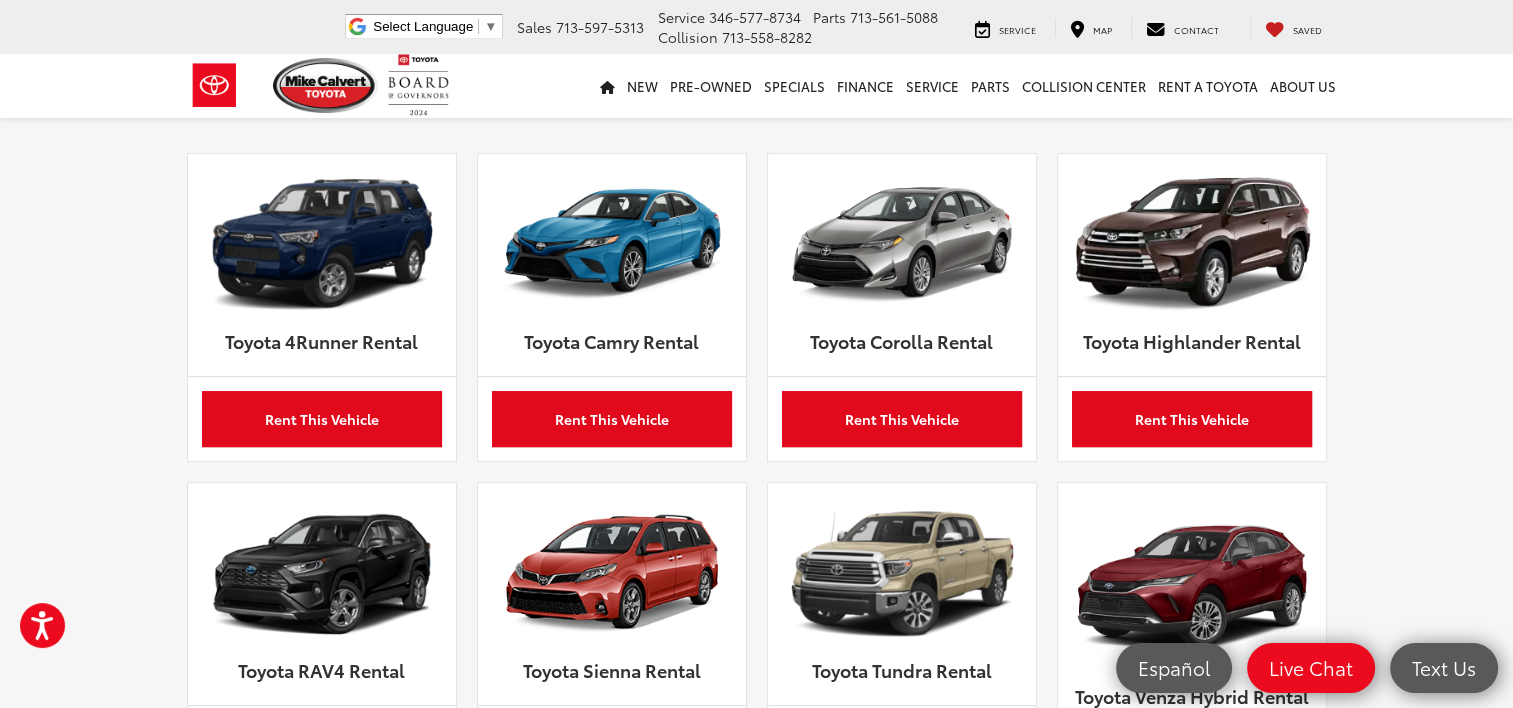 click at bounding box center (902, 245) 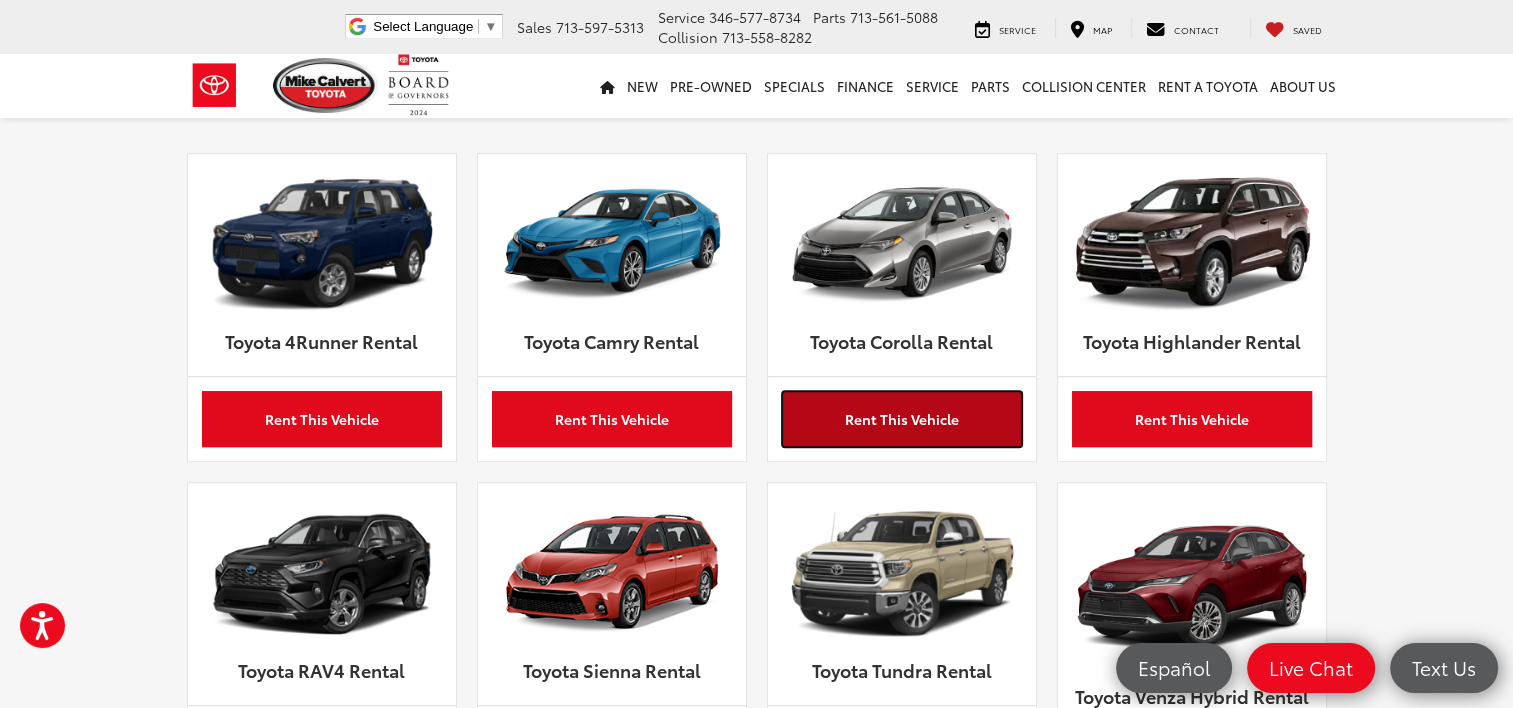 click on "Rent This Vehicle" at bounding box center [902, 419] 